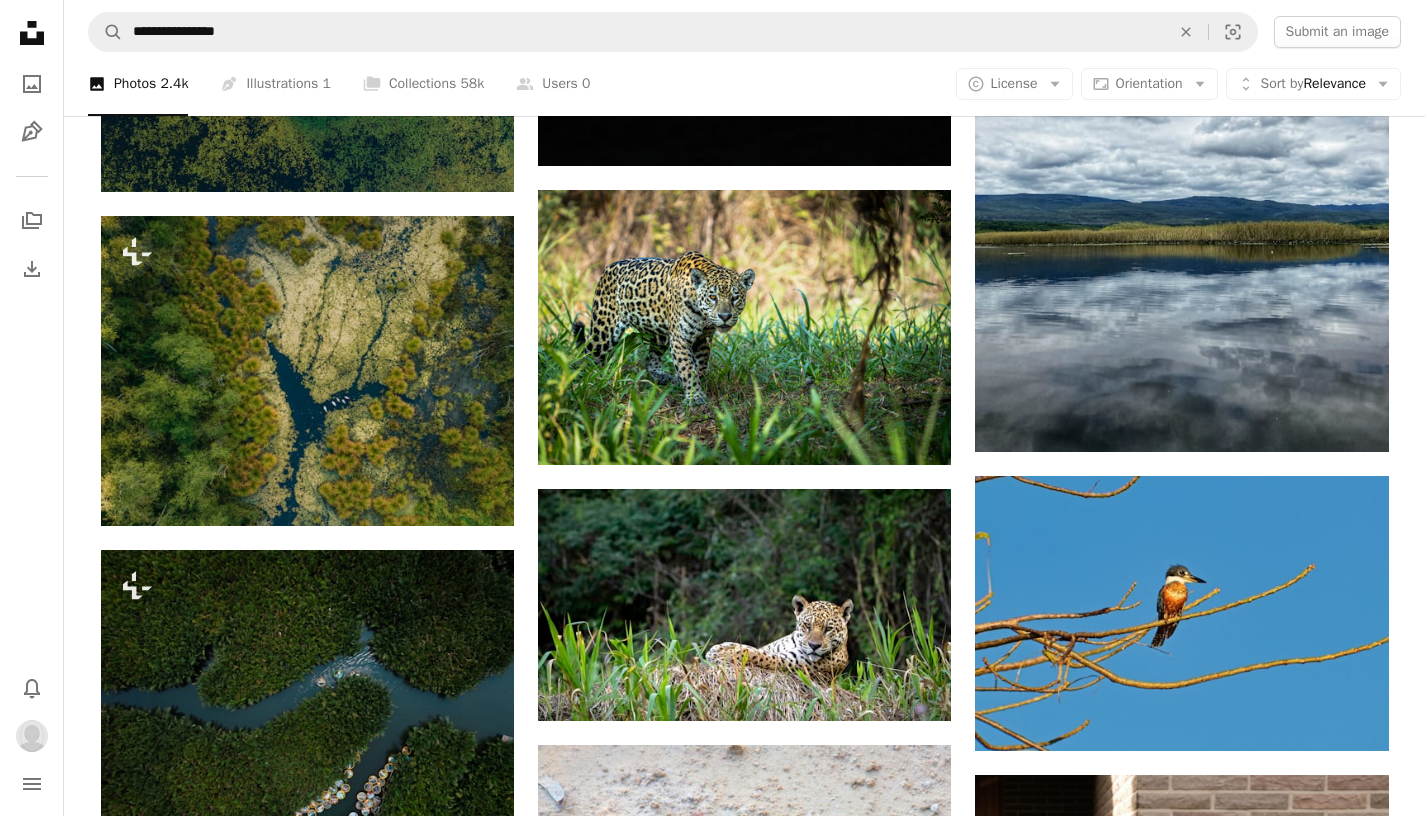 scroll, scrollTop: 1610, scrollLeft: 0, axis: vertical 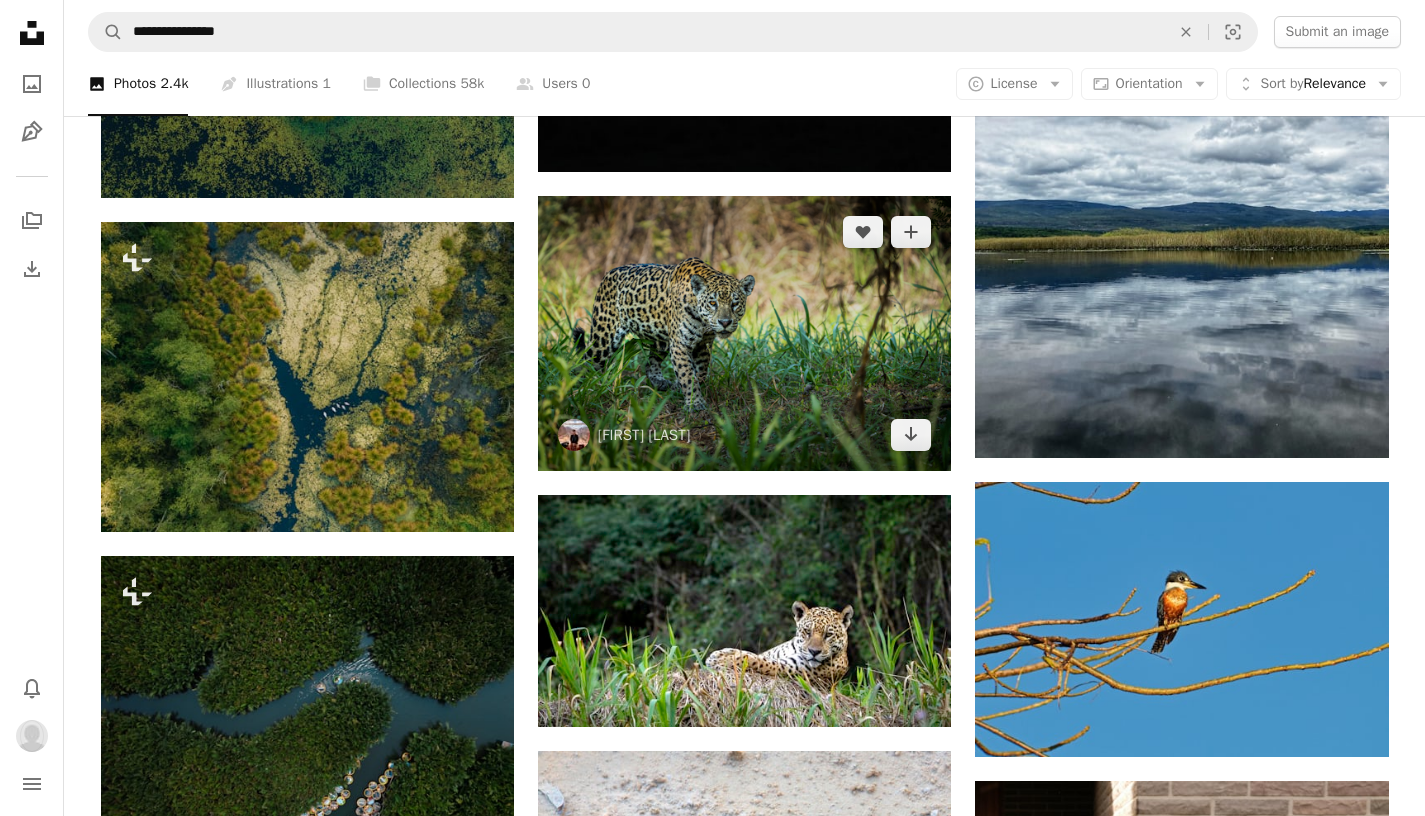 click at bounding box center [744, 333] 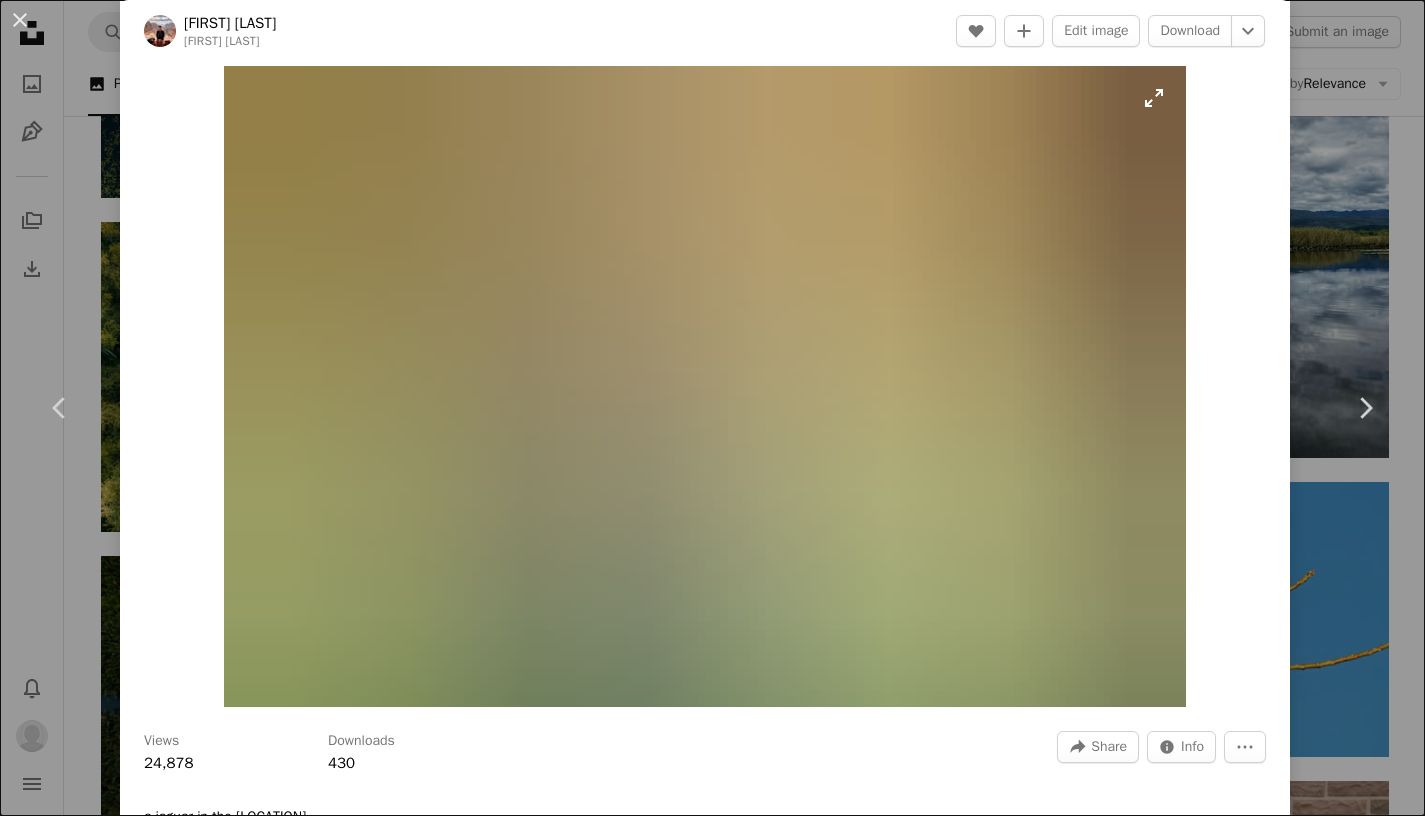 scroll, scrollTop: 0, scrollLeft: 0, axis: both 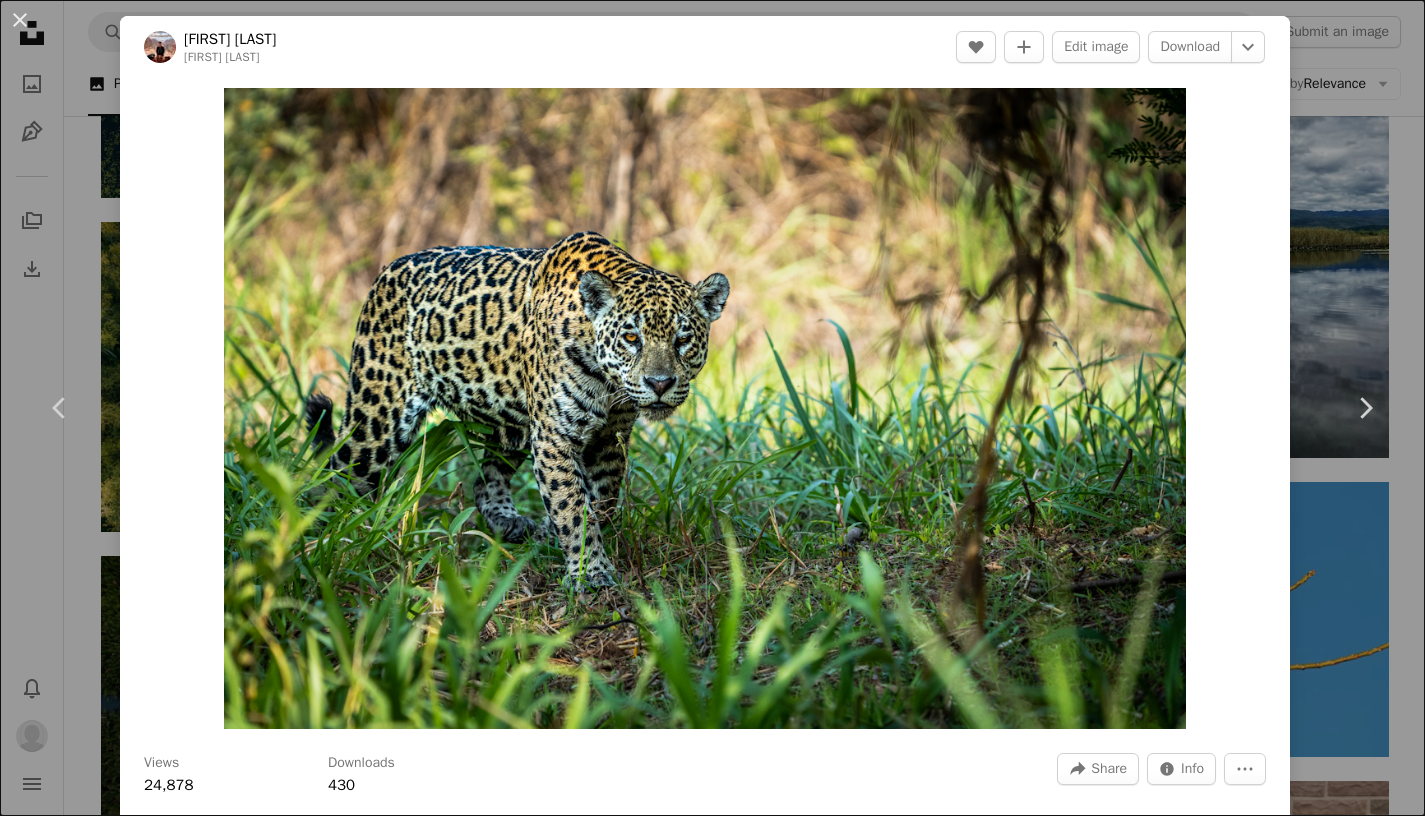 click on "An X shape Chevron left Chevron right [FIRST] [LAST] [FIRST] A heart A plus sign Edit image Download Chevron down Zoom in Views 24,878 Downloads 430 A forward-right arrow Share Info icon Info More Actions a jaguar in the pantanal A map marker Pantanal - Poconé, State of Mato Grosso, [COUNTRY] Calendar outlined Published on  April 11, 2023 Camera SONY, ILCE-7M4 Safety Free to use under the  Unsplash License wildlife [COUNTRY] safari jaguar big cats pantanal animal mammal panther Related images A heart A plus sign [FIRST] [LAST] Arrow pointing down Plus sign for Unsplash+ A heart A plus sign [FIRST] For  Unsplash+ Arrow pointing down A heart A plus sign [FIRST] [LAST] Arrow pointing down A heart A plus sign [FIRST] [LAST] Arrow pointing down Plus sign for Unsplash+ A heart A plus sign [FIRST] For  Unsplash+ Arrow pointing down A heart A plus sign [FIRST] [LAST] Available for hire A checkmark inside of a circle Arrow pointing down A heart A plus sign" at bounding box center (712, 408) 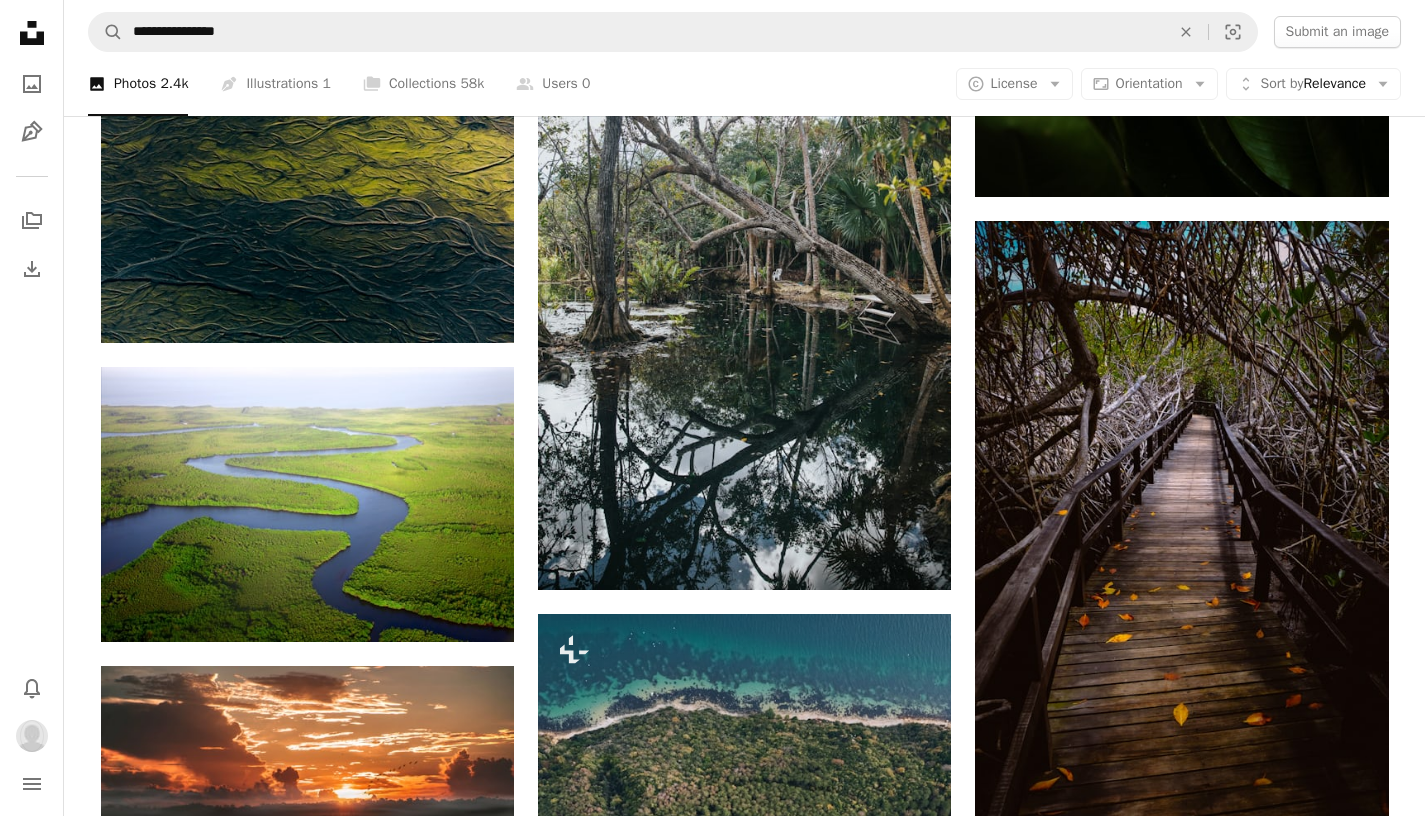 scroll, scrollTop: 8874, scrollLeft: 0, axis: vertical 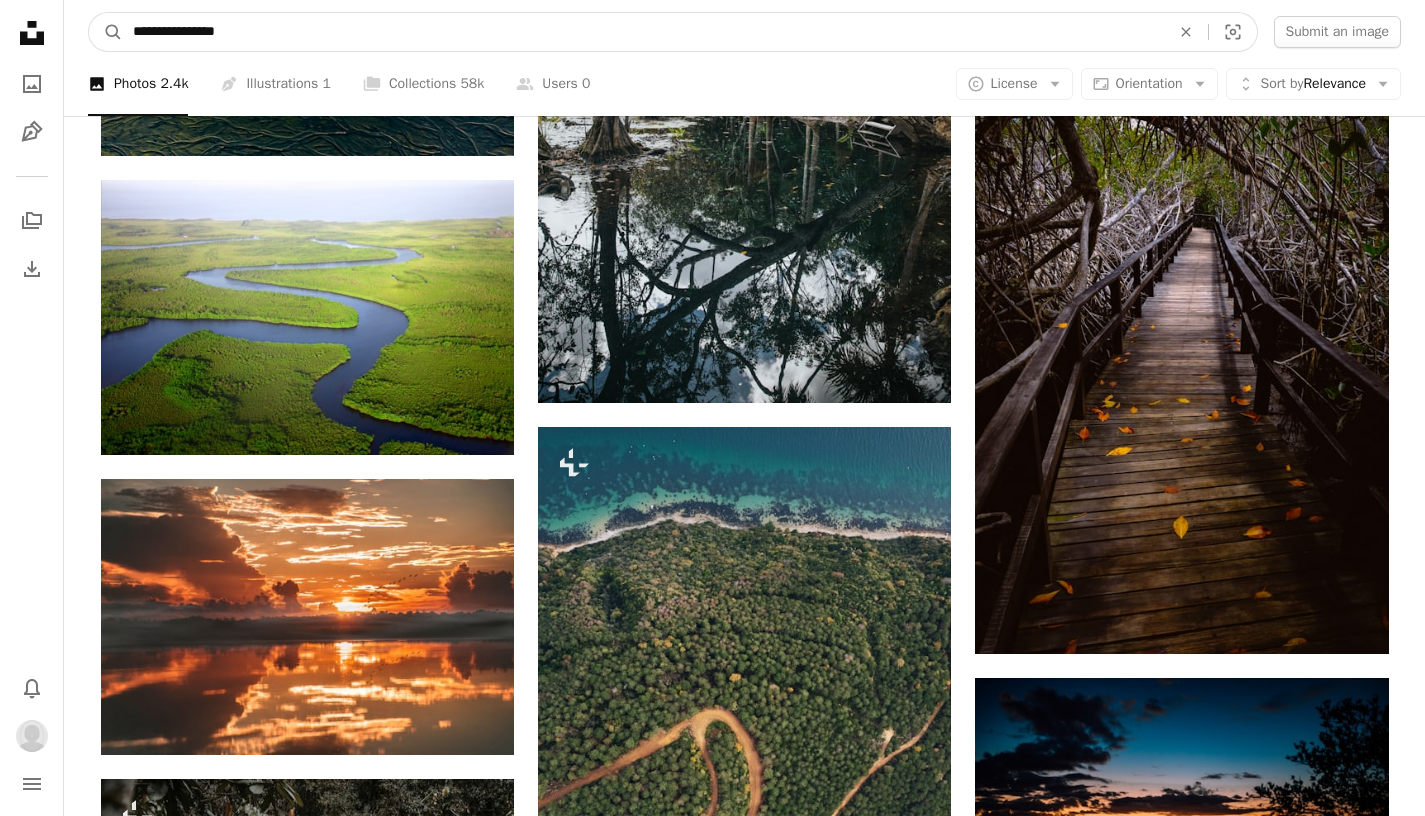 drag, startPoint x: 315, startPoint y: 36, endPoint x: 46, endPoint y: 31, distance: 269.04648 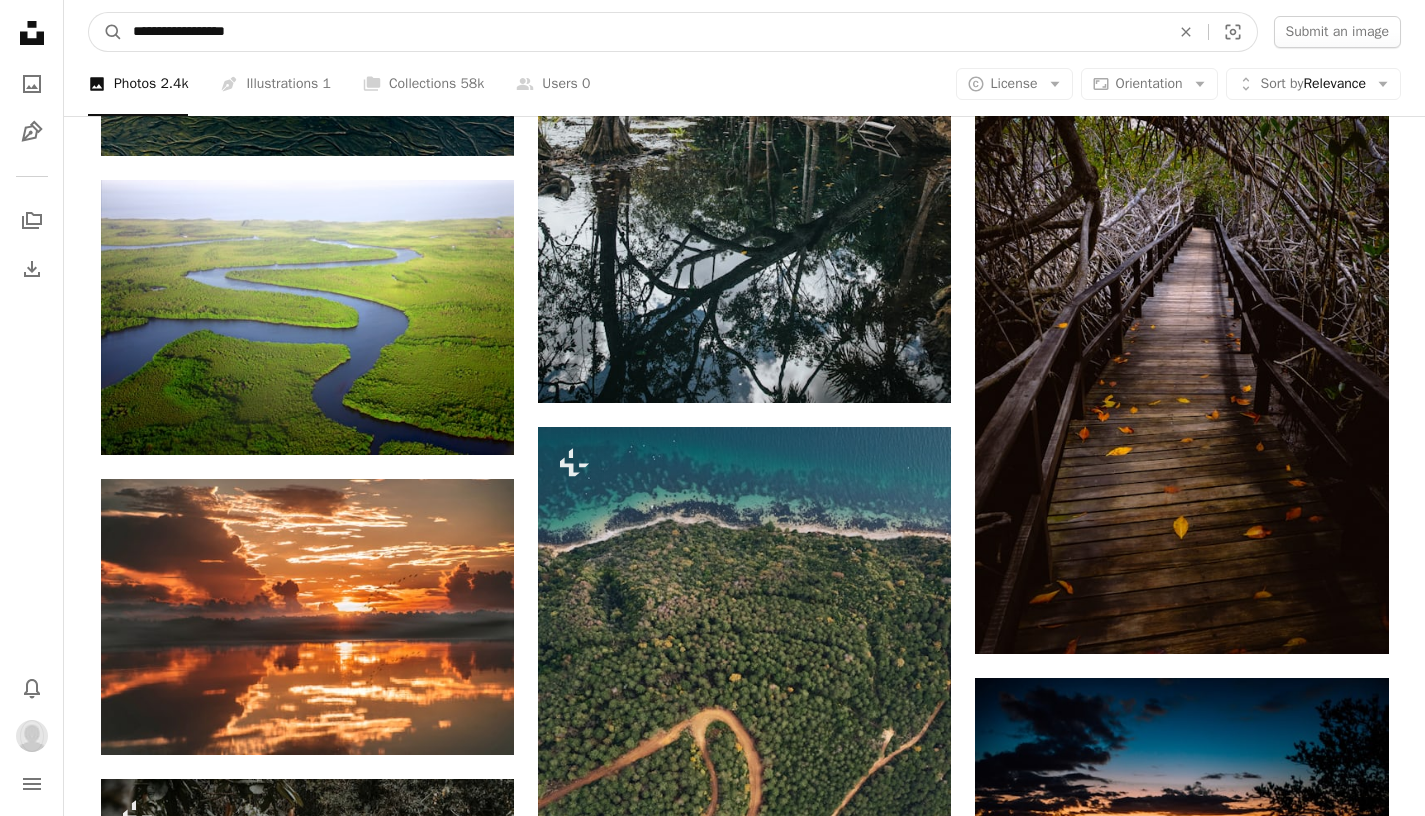 type on "**********" 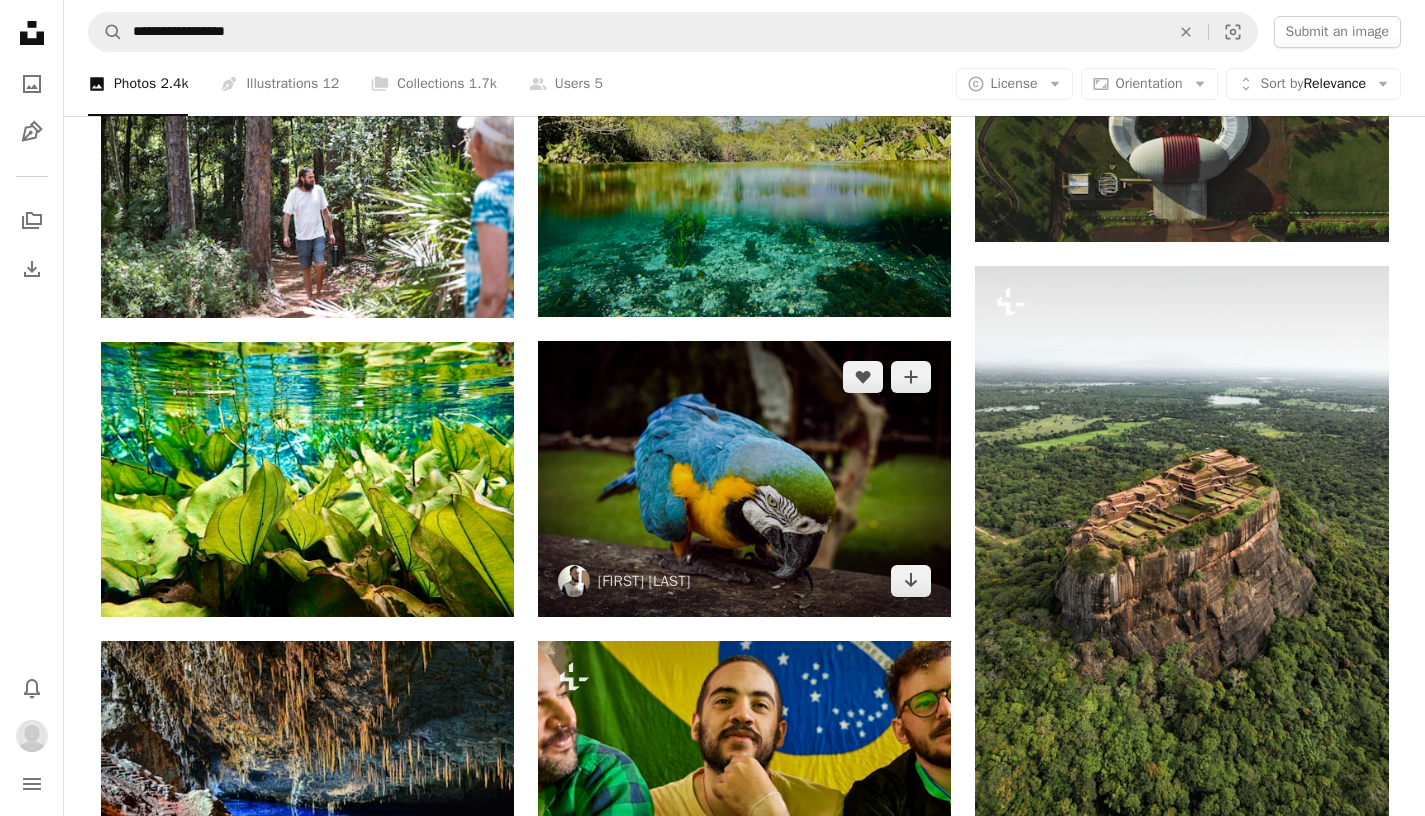 scroll, scrollTop: 349, scrollLeft: 0, axis: vertical 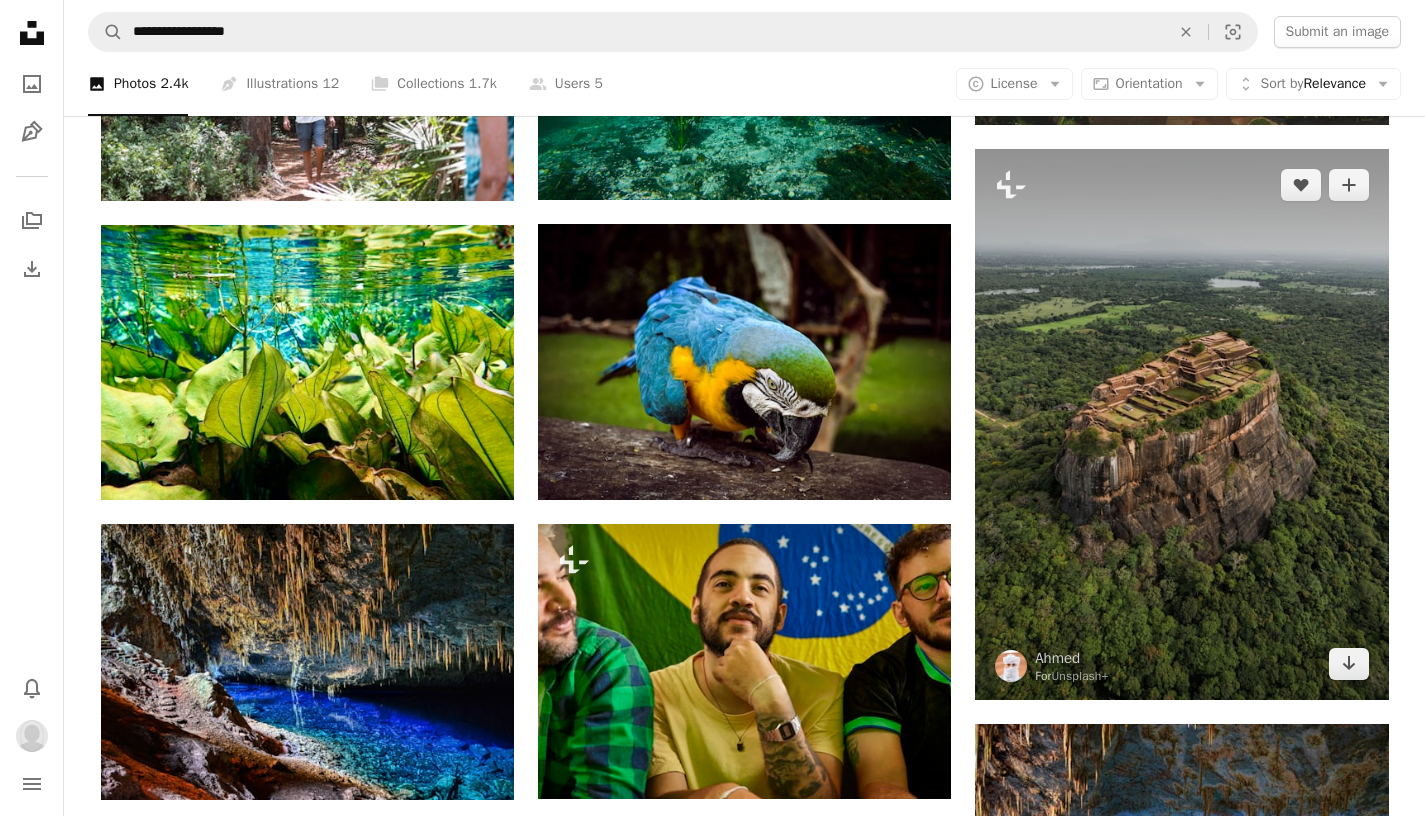 click at bounding box center [1181, 424] 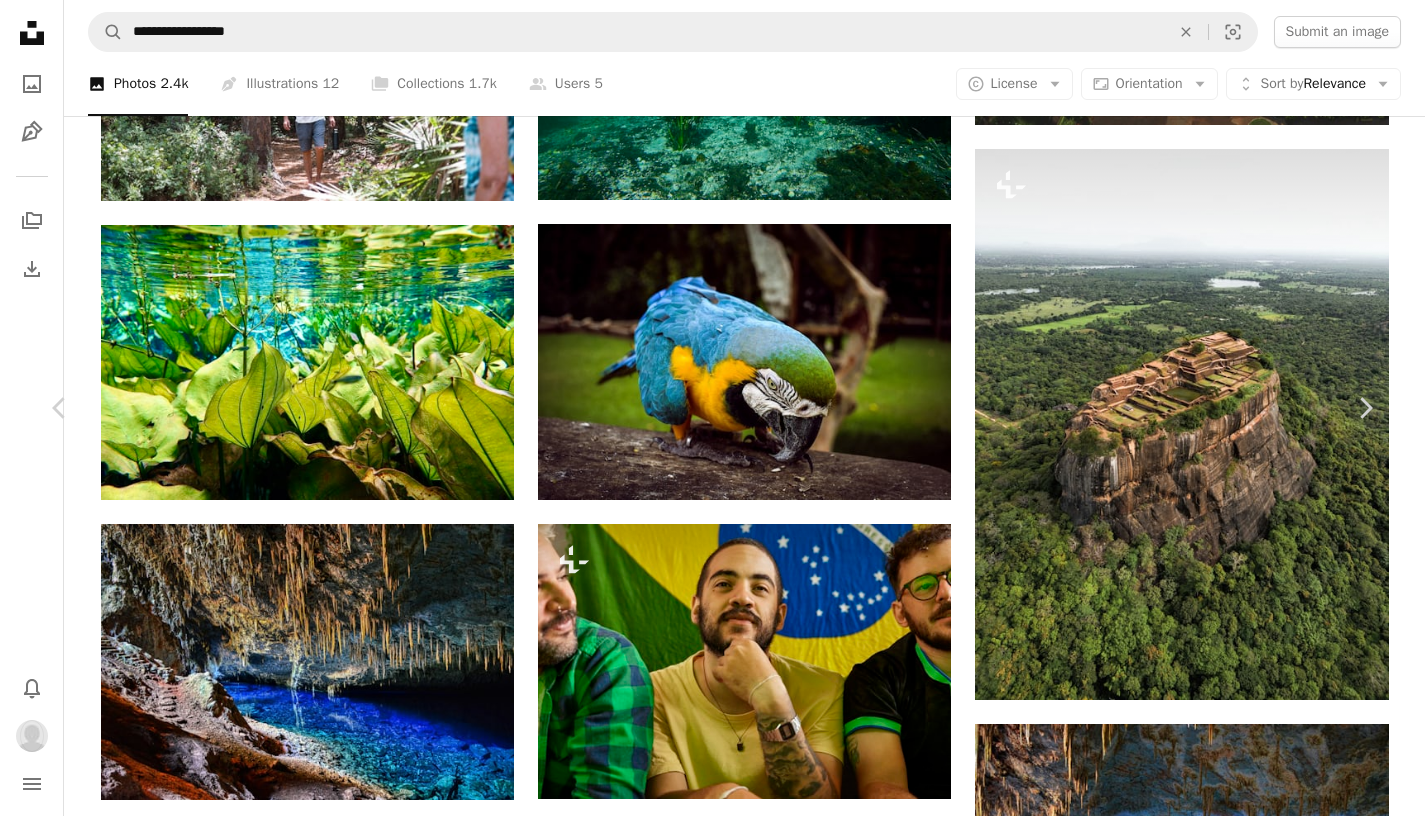 scroll, scrollTop: 0, scrollLeft: 0, axis: both 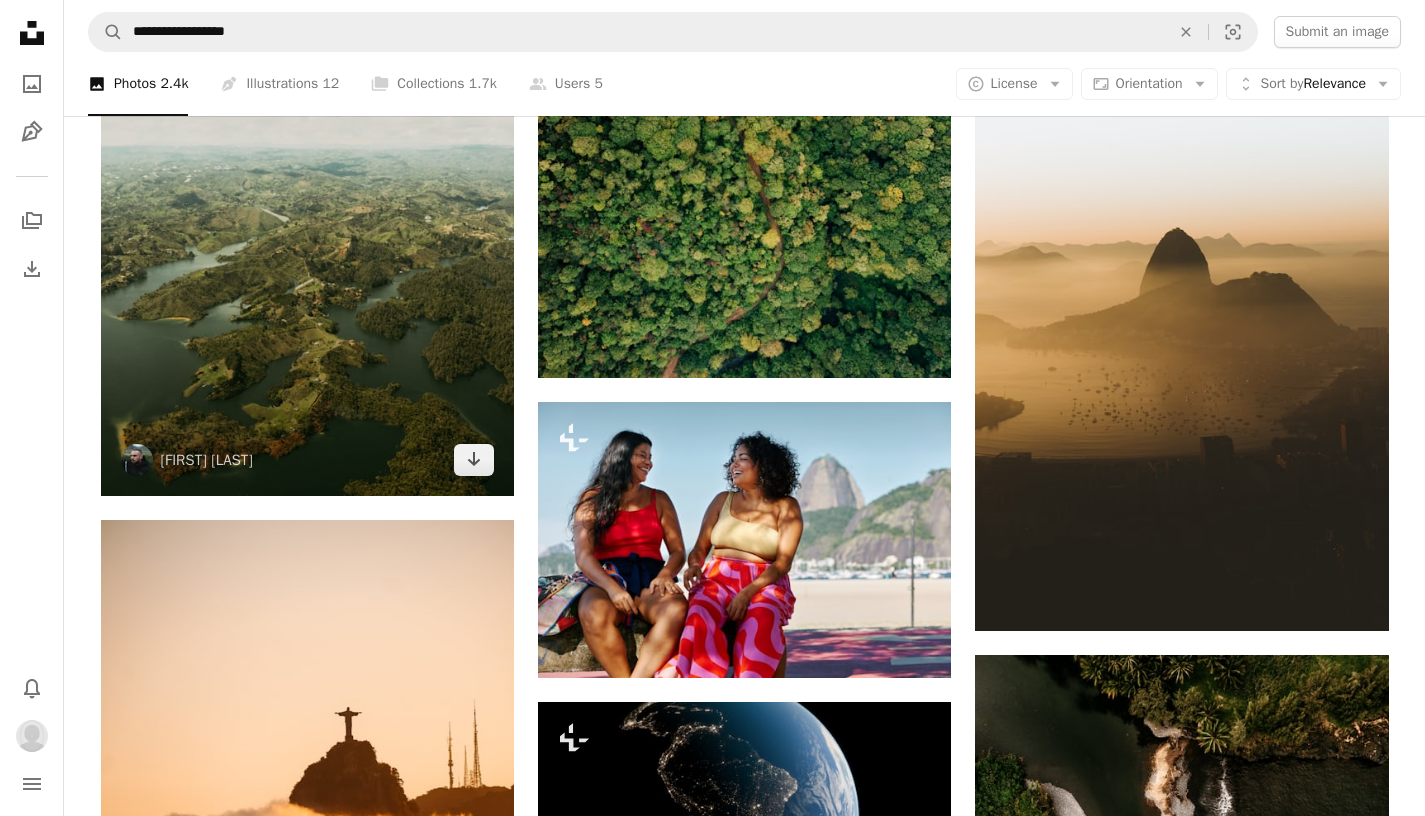 click at bounding box center [307, 181] 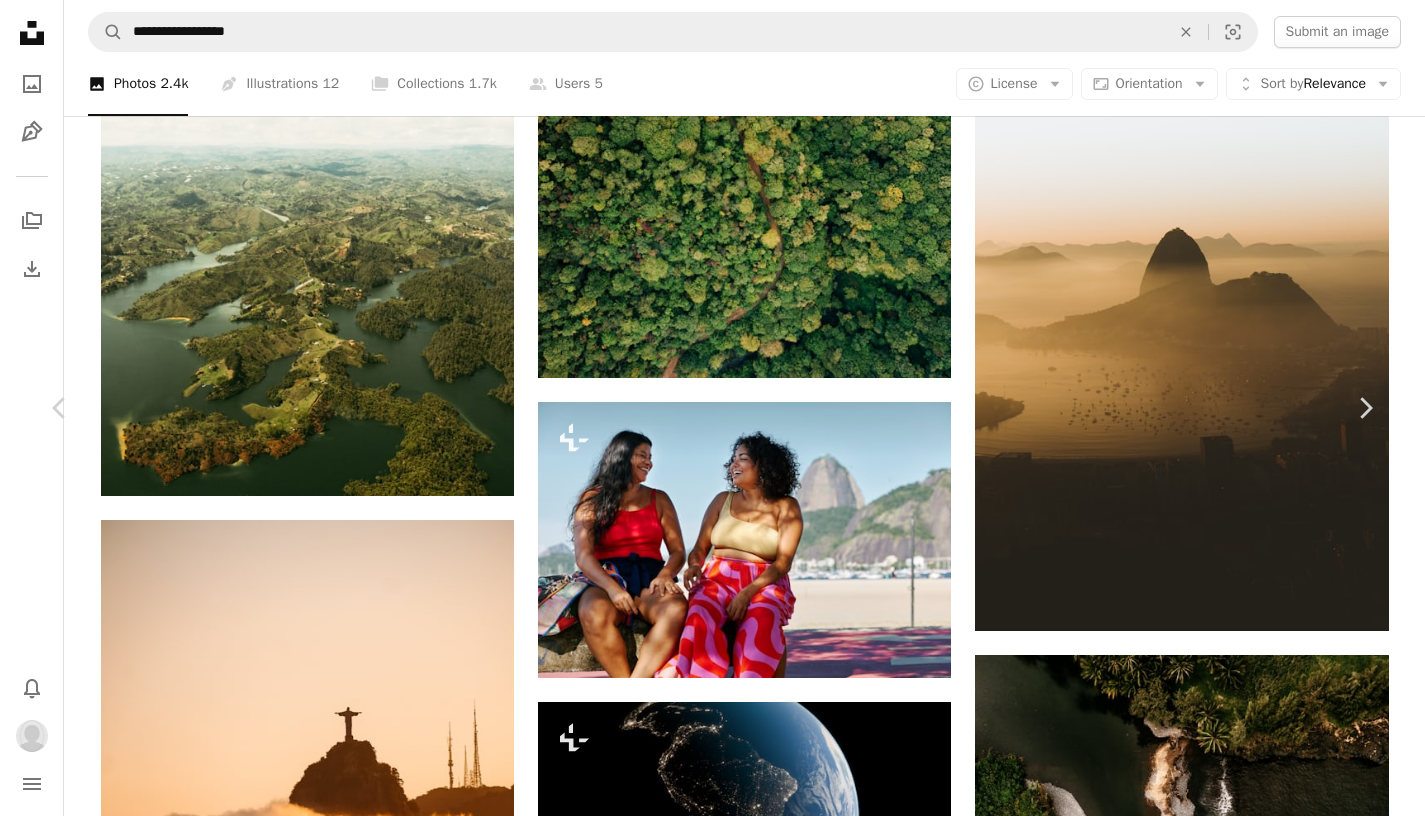 scroll, scrollTop: 0, scrollLeft: 0, axis: both 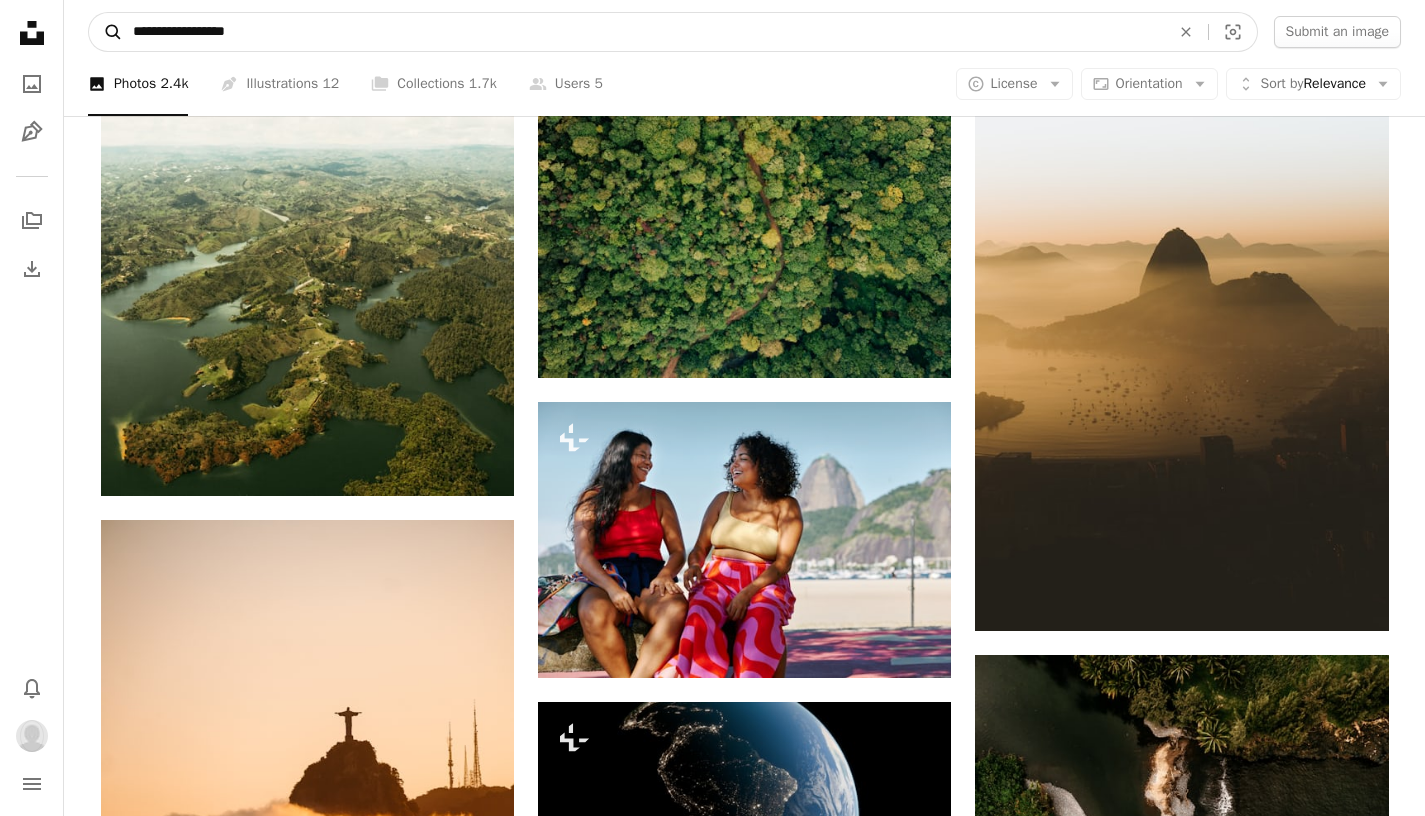 drag, startPoint x: 432, startPoint y: 34, endPoint x: 117, endPoint y: 34, distance: 315 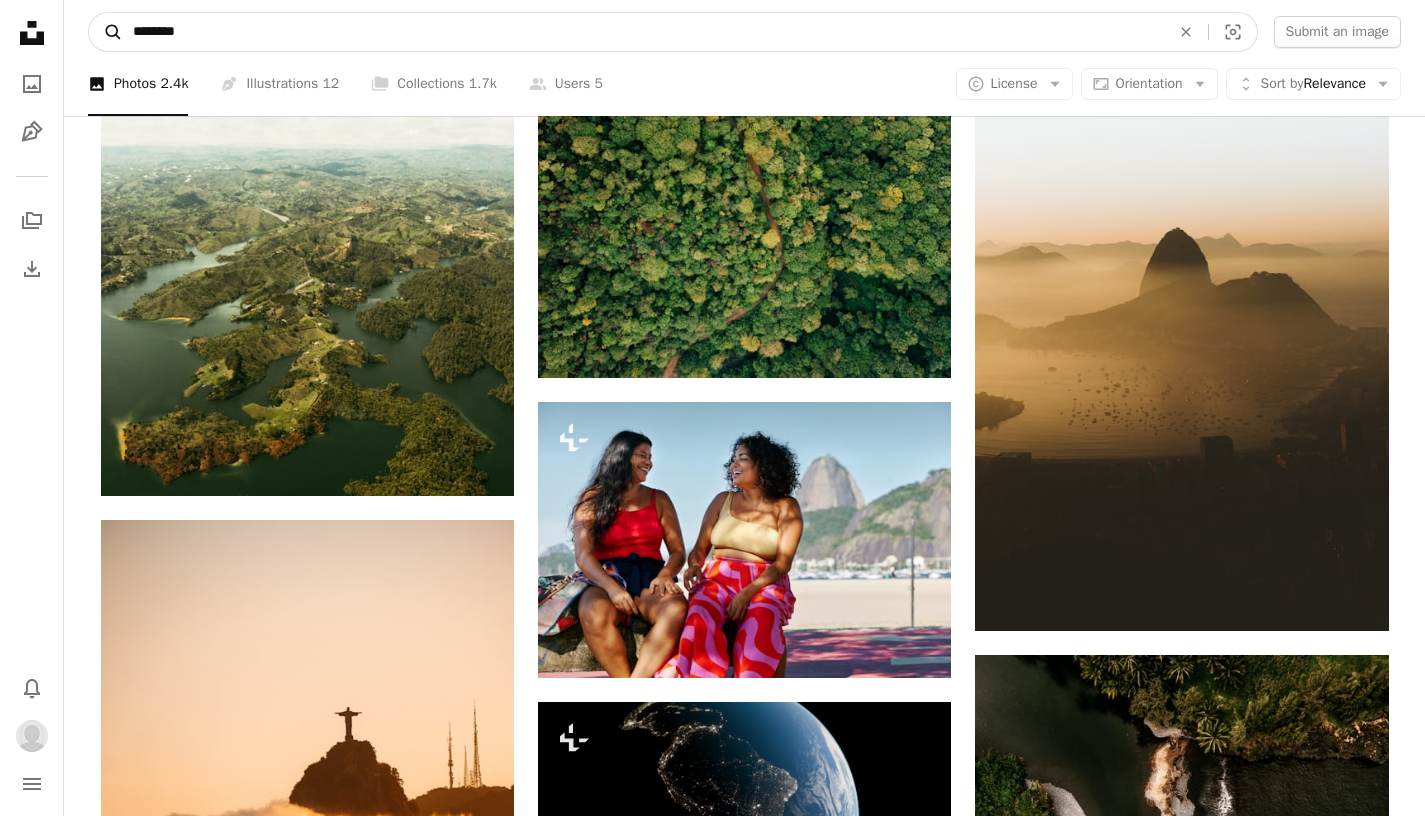 type on "********" 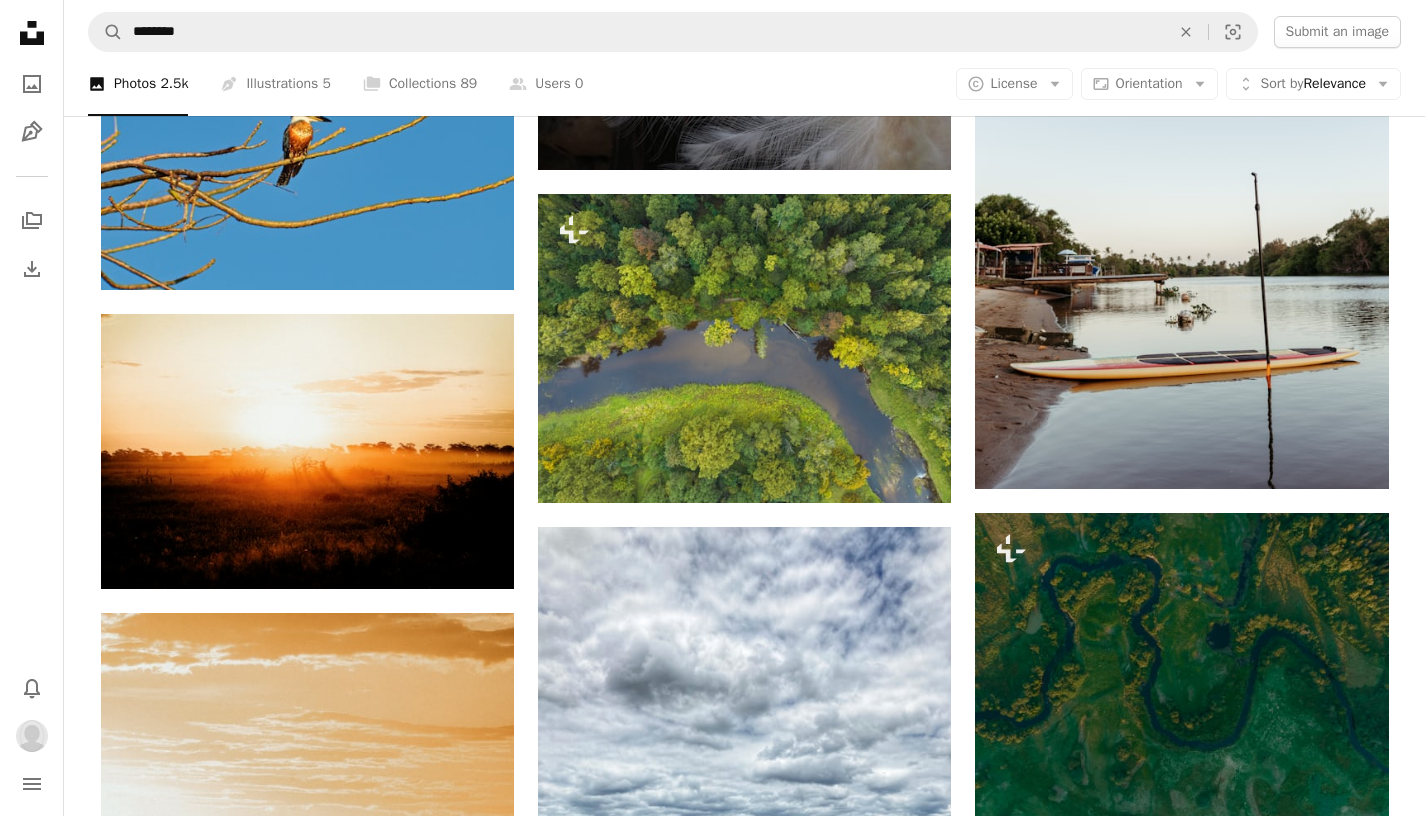 scroll, scrollTop: 4768, scrollLeft: 0, axis: vertical 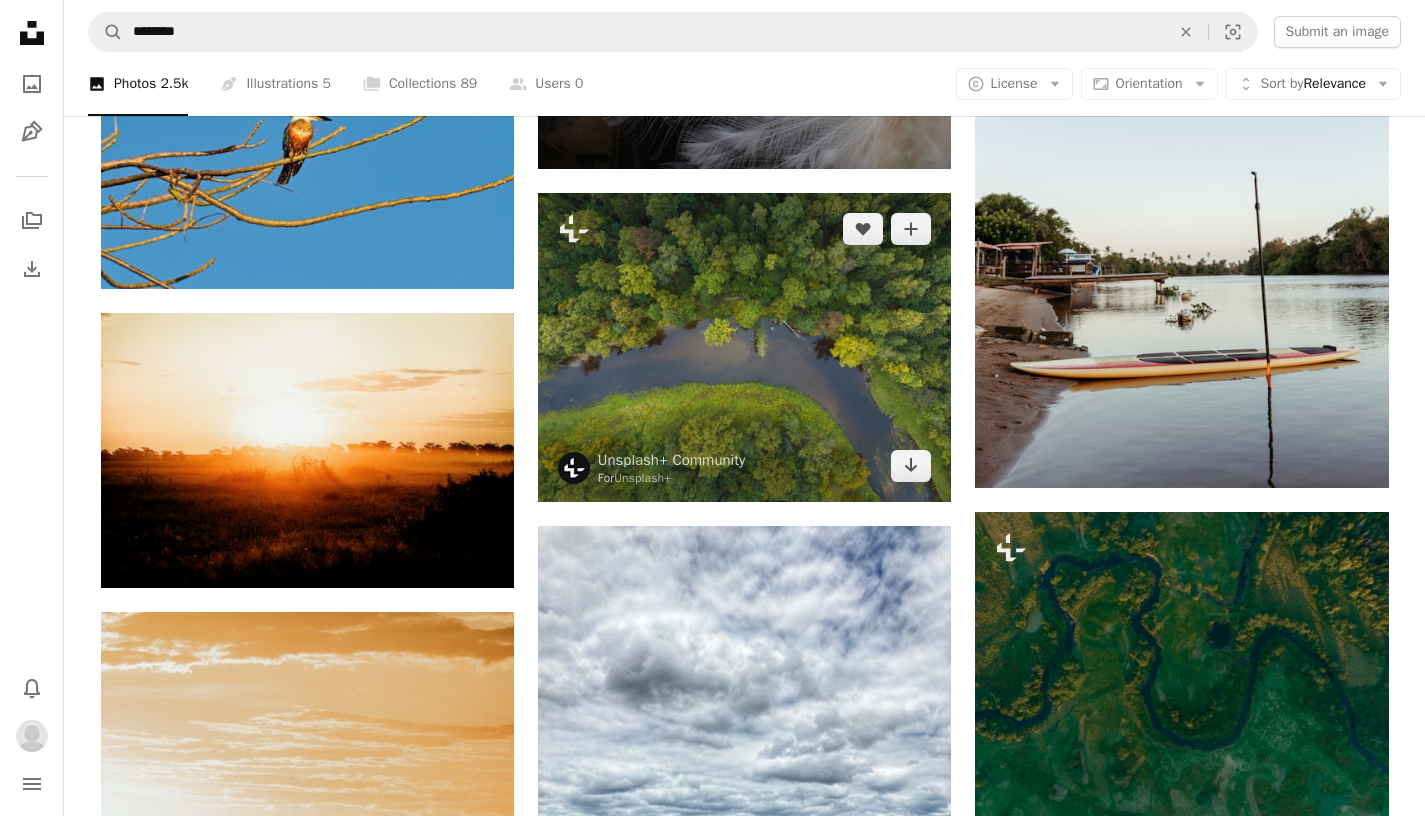 click at bounding box center [744, 347] 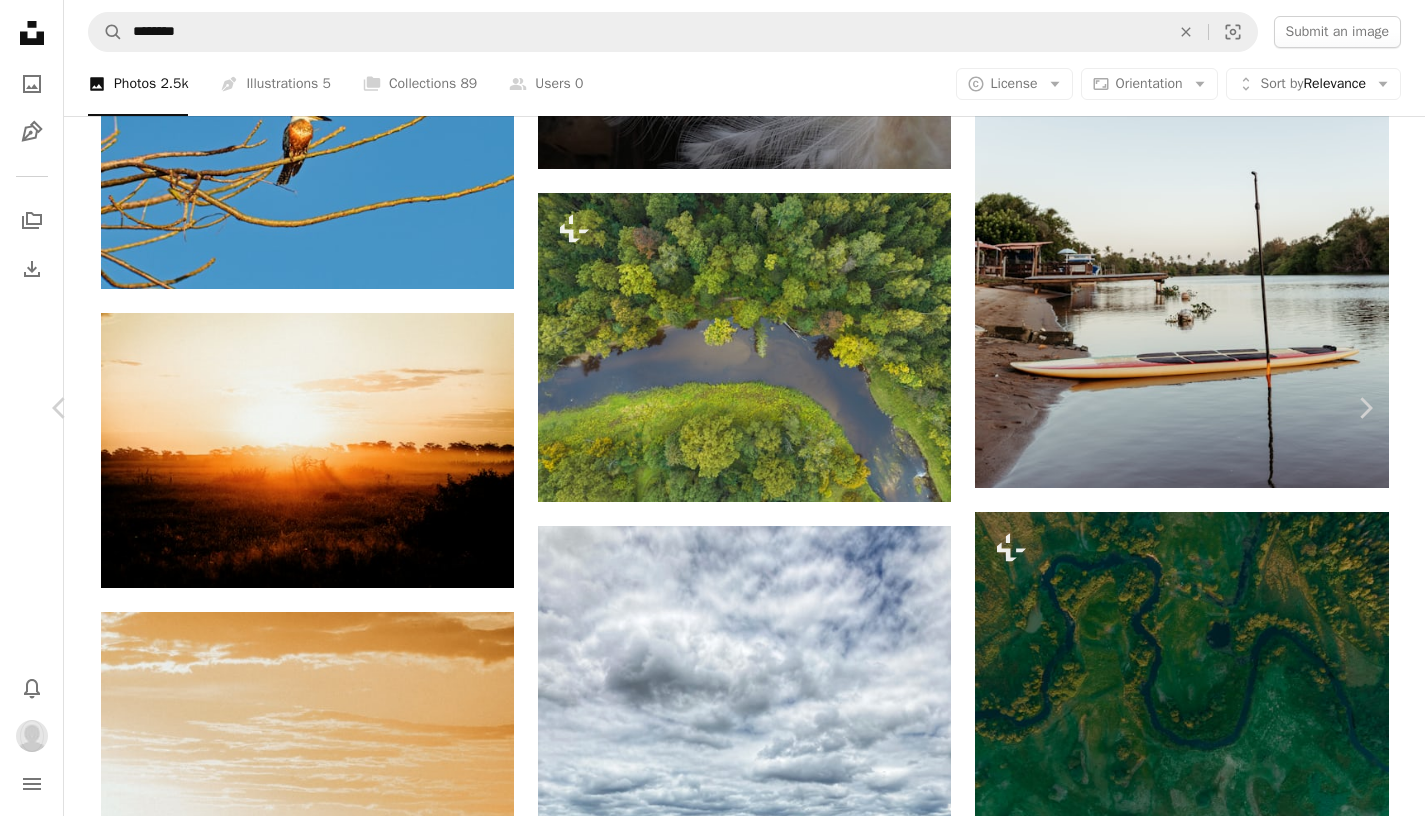 scroll, scrollTop: 0, scrollLeft: 0, axis: both 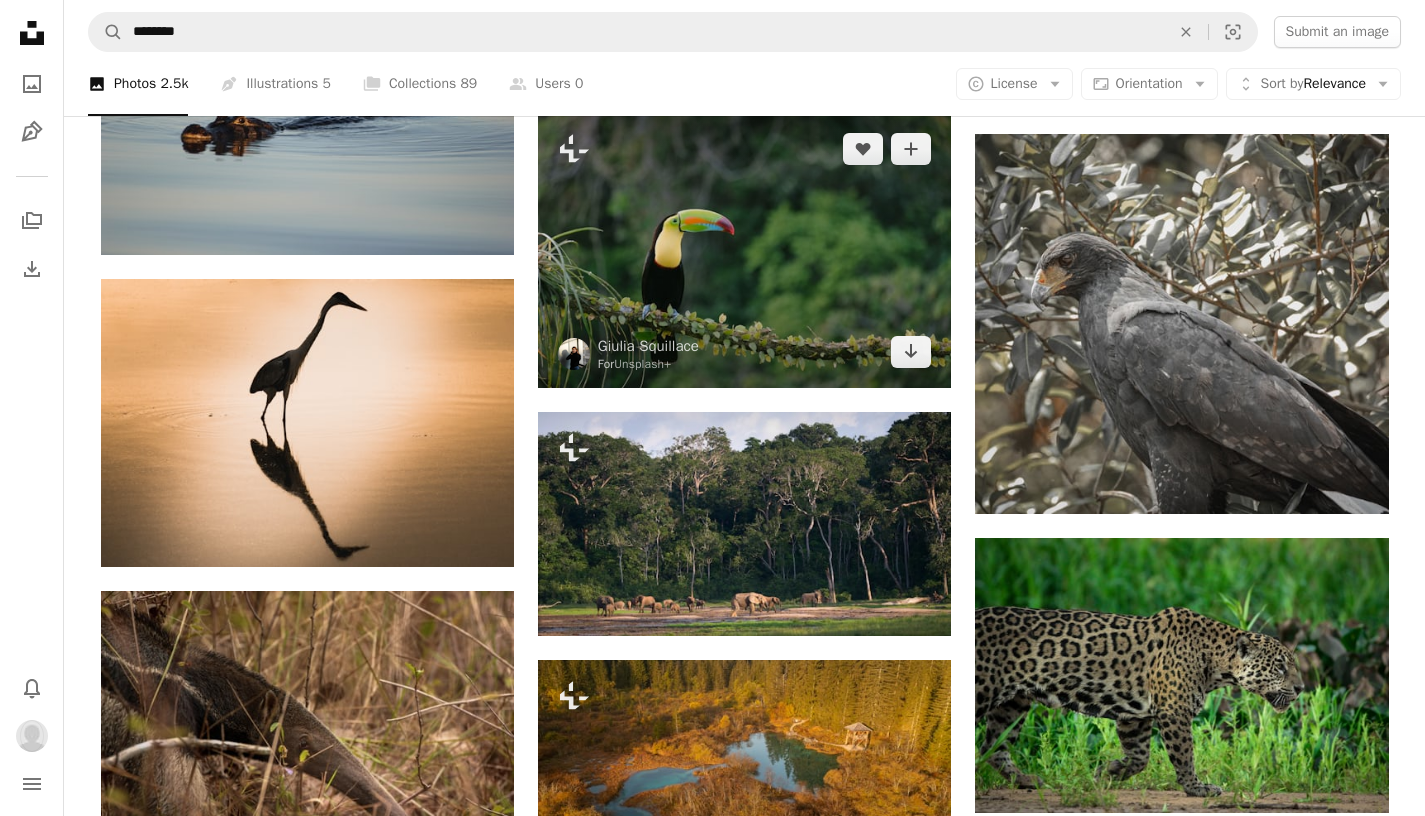 click at bounding box center [744, 250] 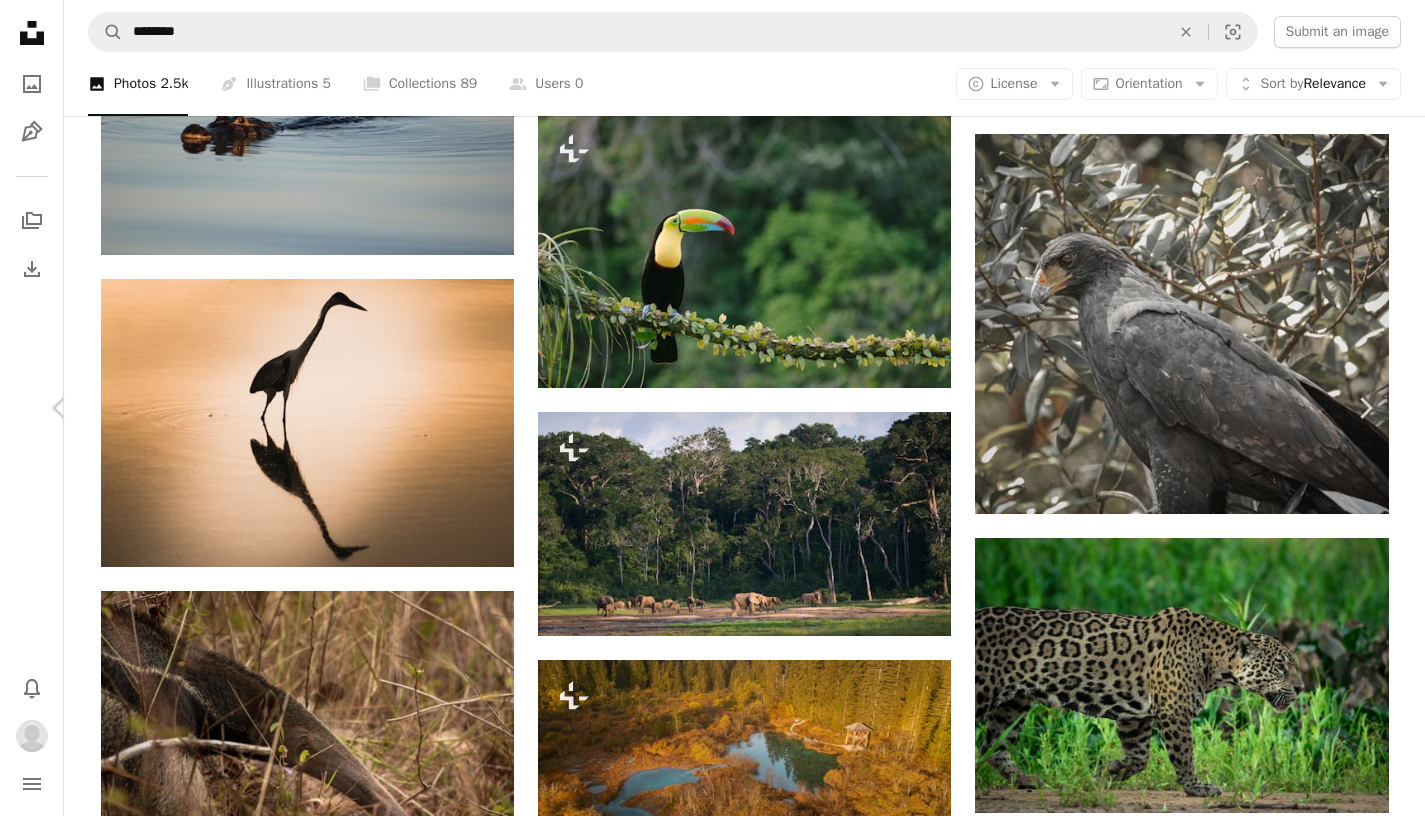 scroll, scrollTop: 0, scrollLeft: 0, axis: both 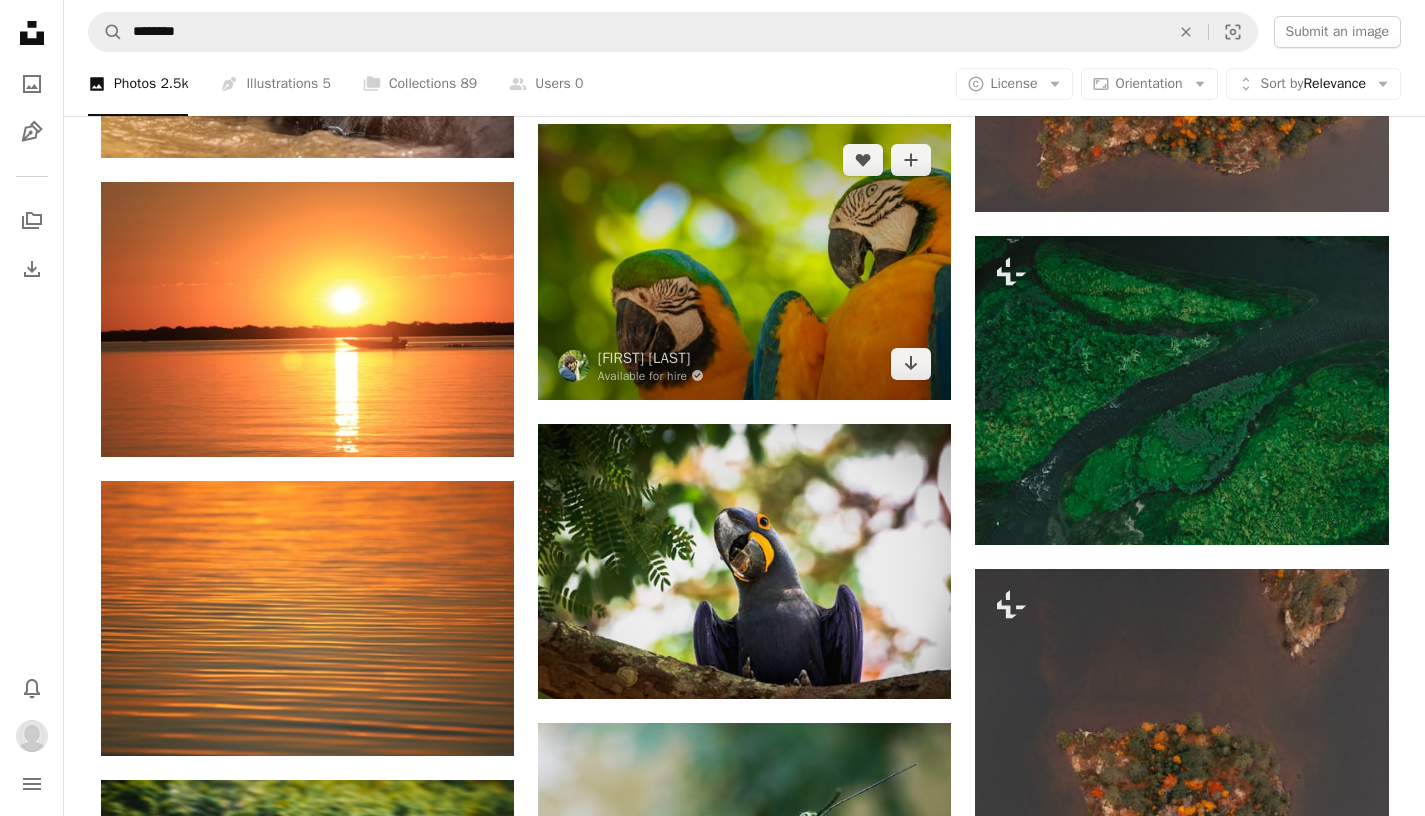 click at bounding box center (744, 261) 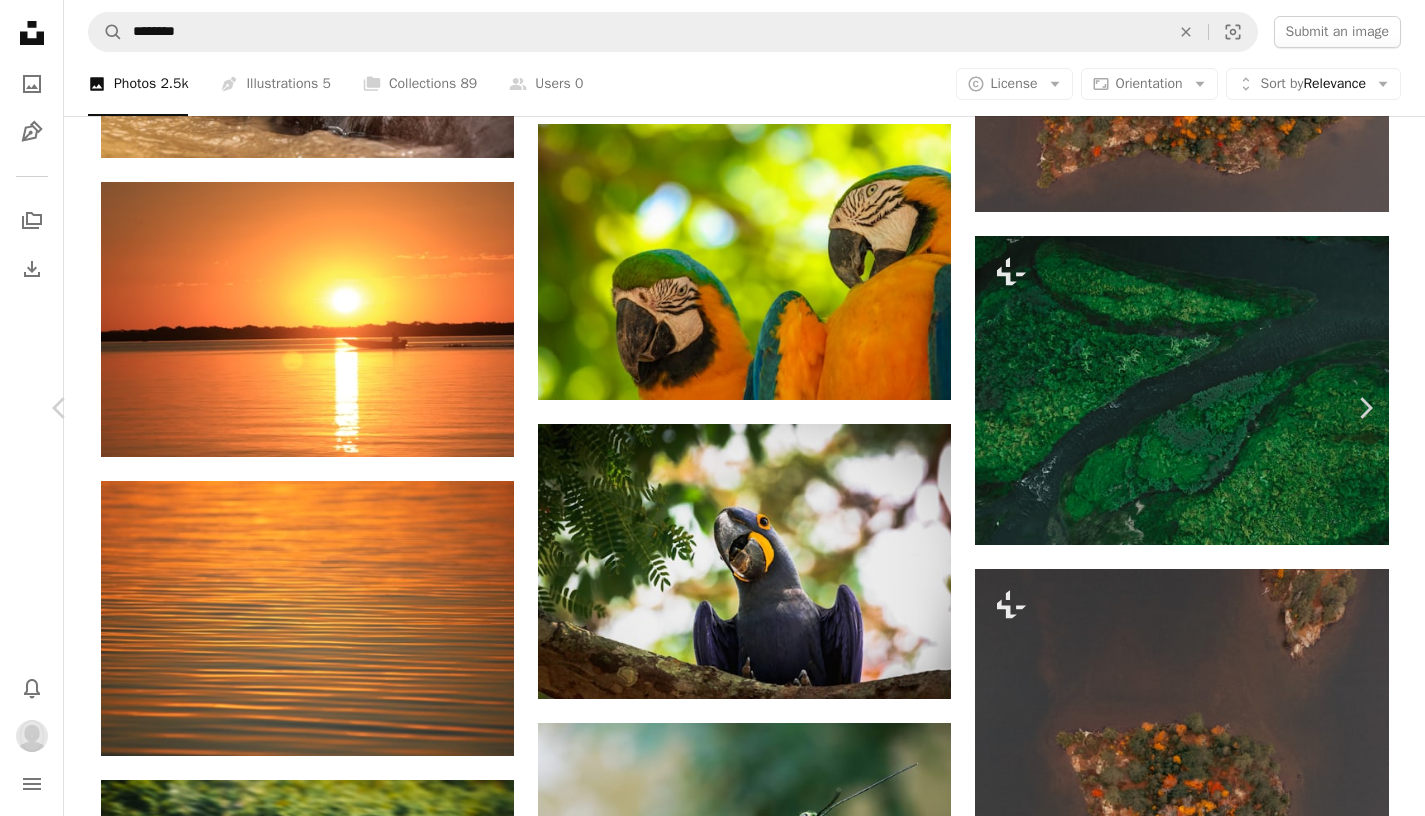 scroll, scrollTop: 0, scrollLeft: 0, axis: both 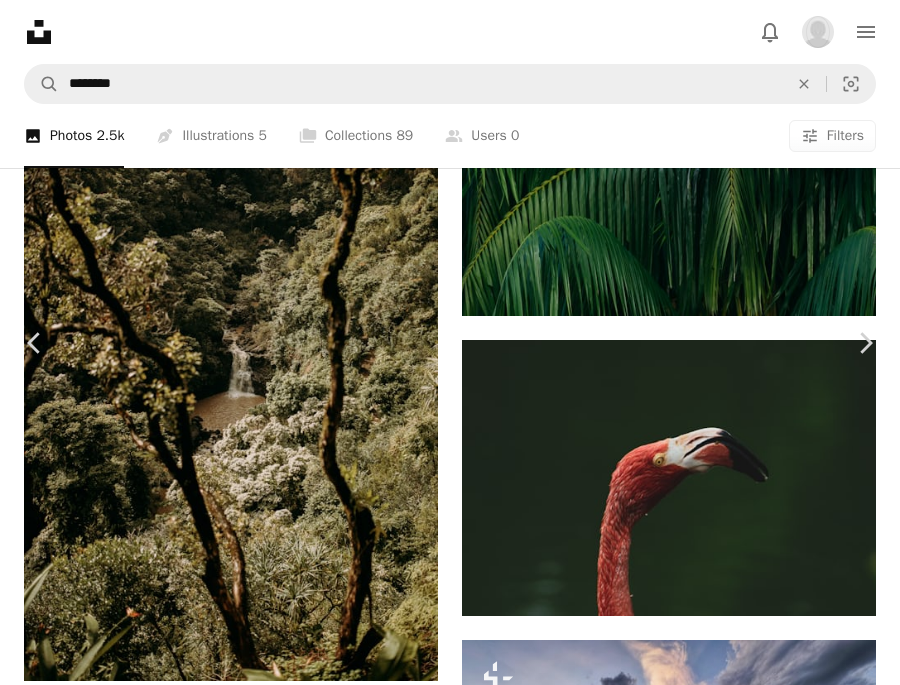 click on "An X shape Chevron left Chevron right [FIRST] [LAST] Available for hire A checkmark inside of a circle A heart A plus sign Edit image Download Chevron down Zoom in Views 110,658 Downloads 1,054 A forward-right arrow Share Info icon Info More Actions Blue and yellow macaws - [REGION], [COUNTRY] Calendar outlined Published on  April 12, 2021 Camera Canon, EOS 450D Safety Free to use under the  Unsplash License bird animals wildlife nature background parrot cool [COUNTRY] nature images animal background macaw awesome animal love bird photography animals in the wild [REGION] animal Related images A heart A plus sign [FIRST] [LAST] Available for hire A checkmark inside of a circle Arrow pointing down A heart A plus sign [FIRST] [LAST] Arrow pointing down A heart A plus sign [FIRST] [LAST] Arrow pointing down Plus sign for Unsplash+ A heart A plus sign [FIRST] [LAST] For  Unsplash+ Arrow pointing down A heart A plus sign [FIRST] [LAST] Arrow pointing down A heart A plus sign [FIRST] [LAST] Available for hire Arrow pointing down" at bounding box center [450, 5154] 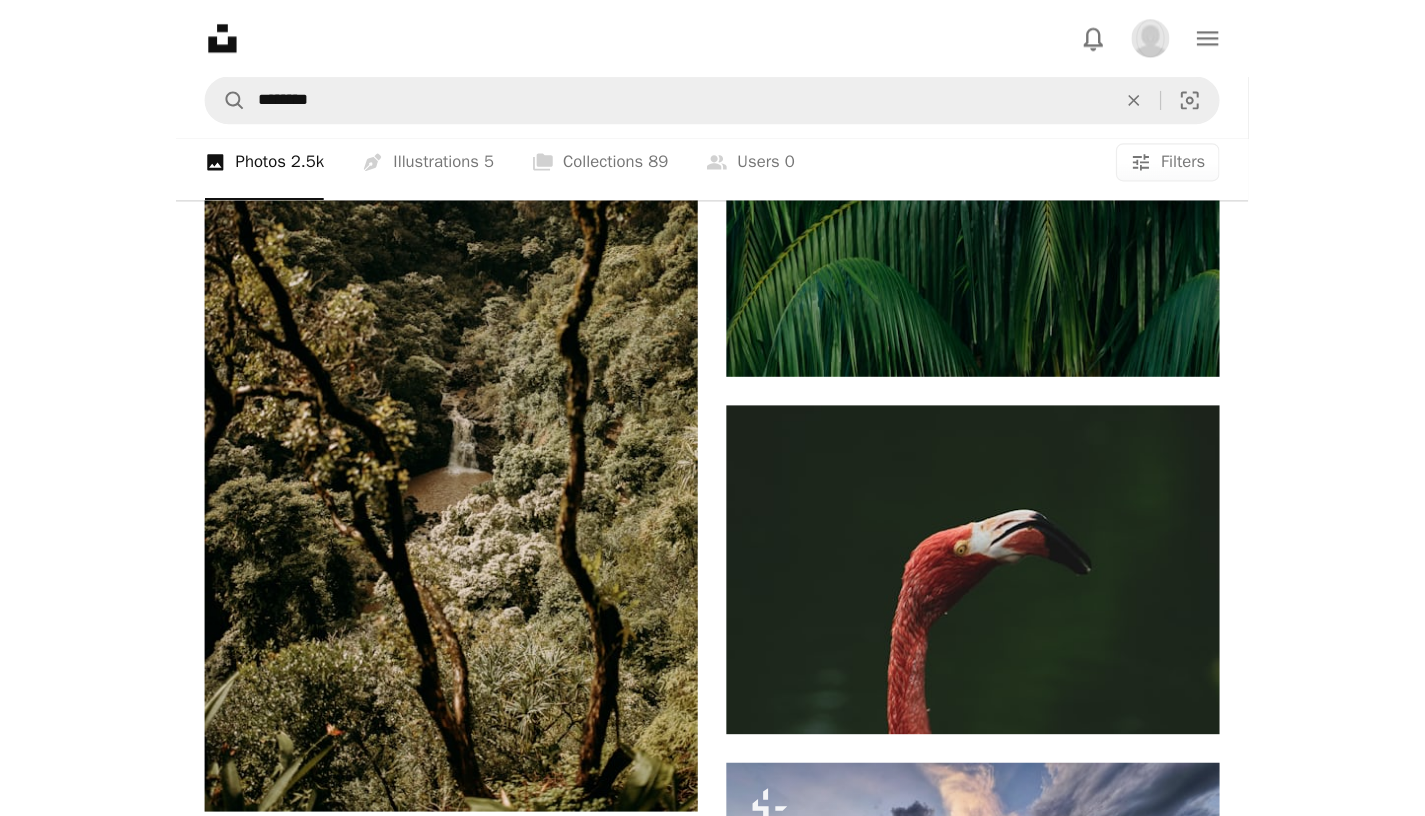 scroll, scrollTop: 9323, scrollLeft: 0, axis: vertical 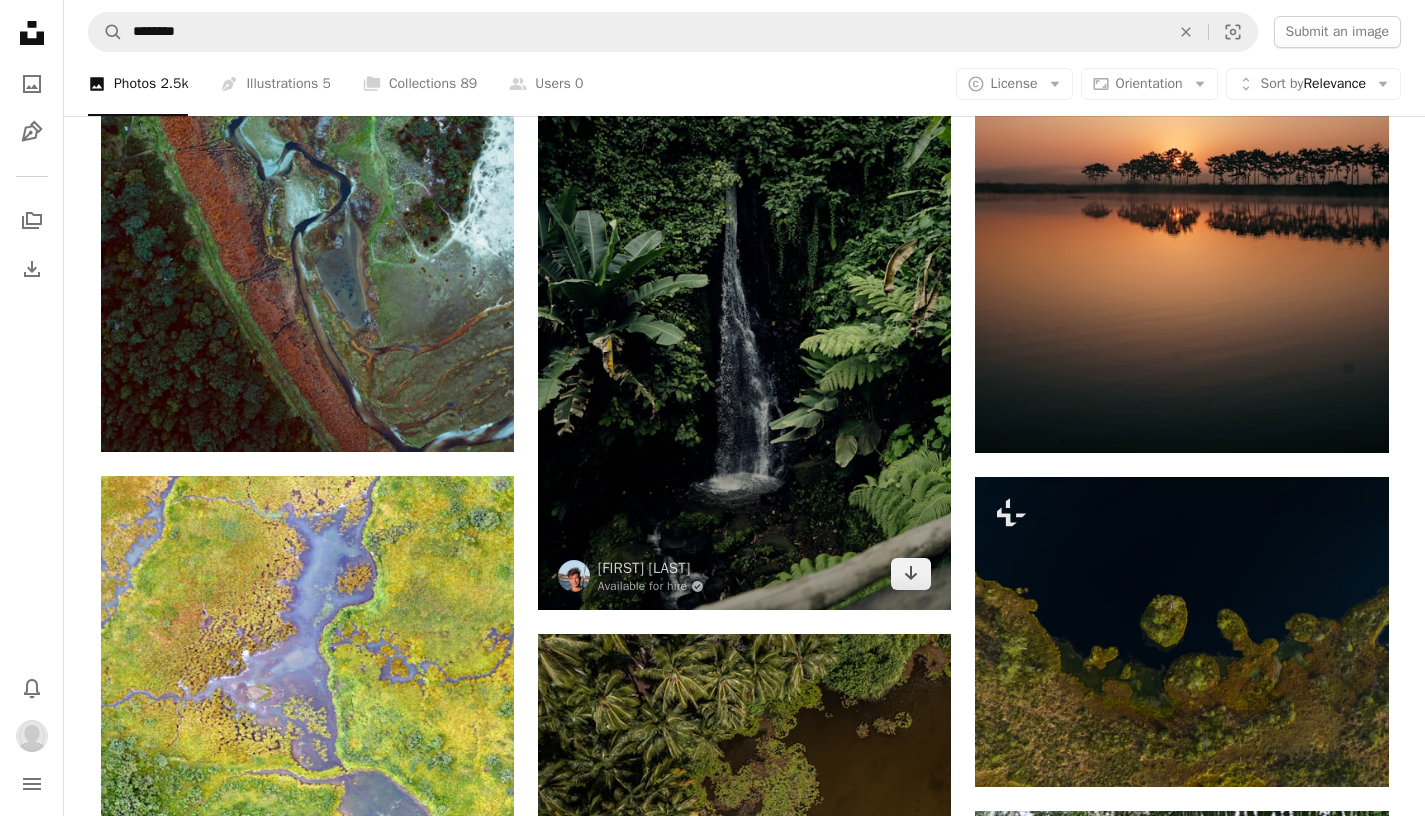 click at bounding box center (744, 300) 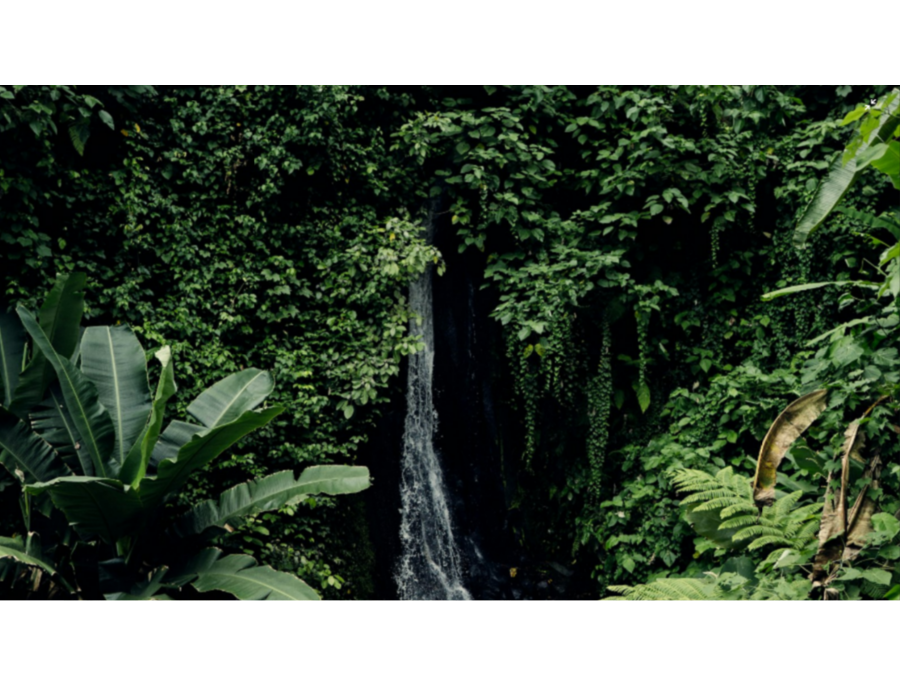 scroll, scrollTop: 0, scrollLeft: 0, axis: both 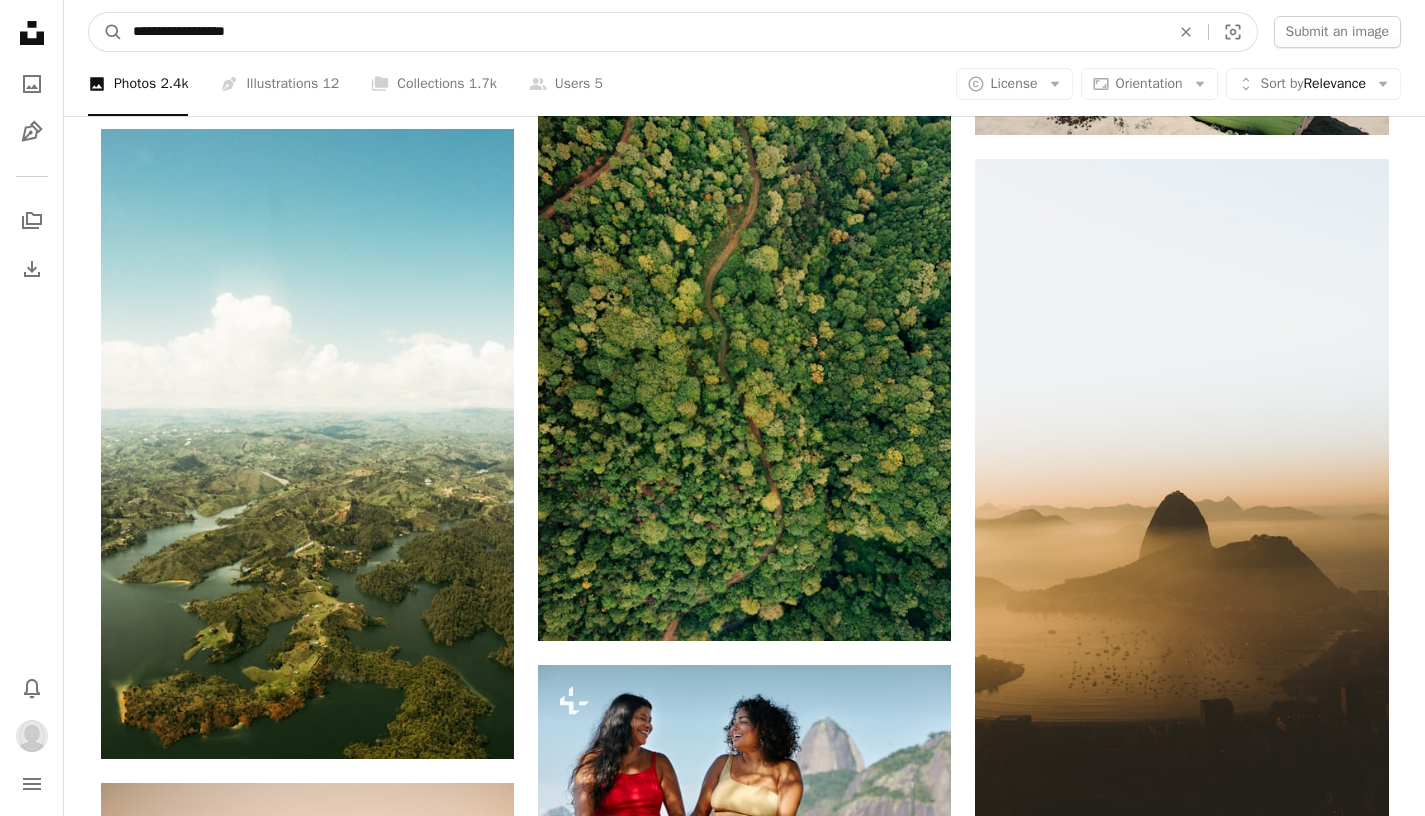 click on "**********" at bounding box center (643, 32) 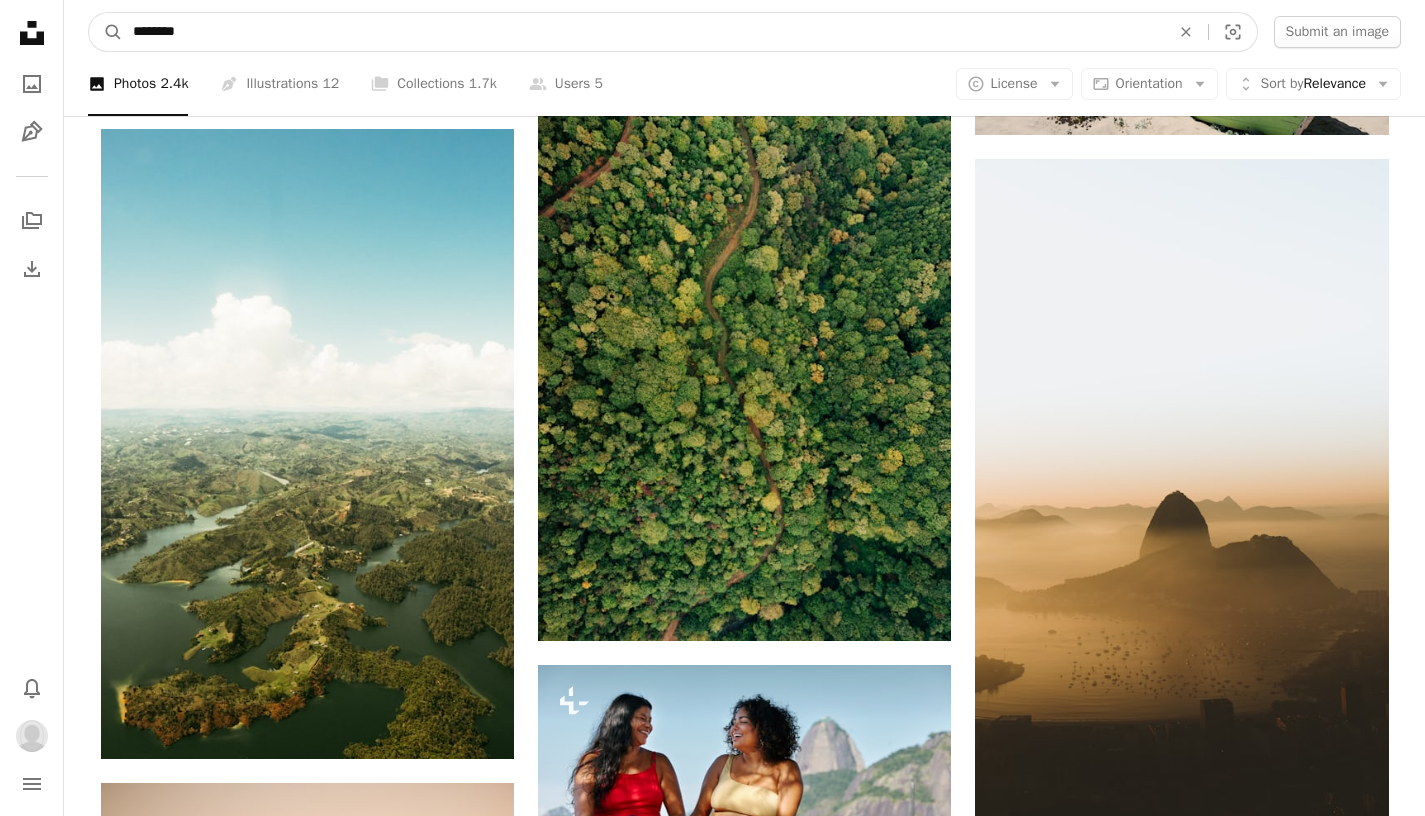 type on "********" 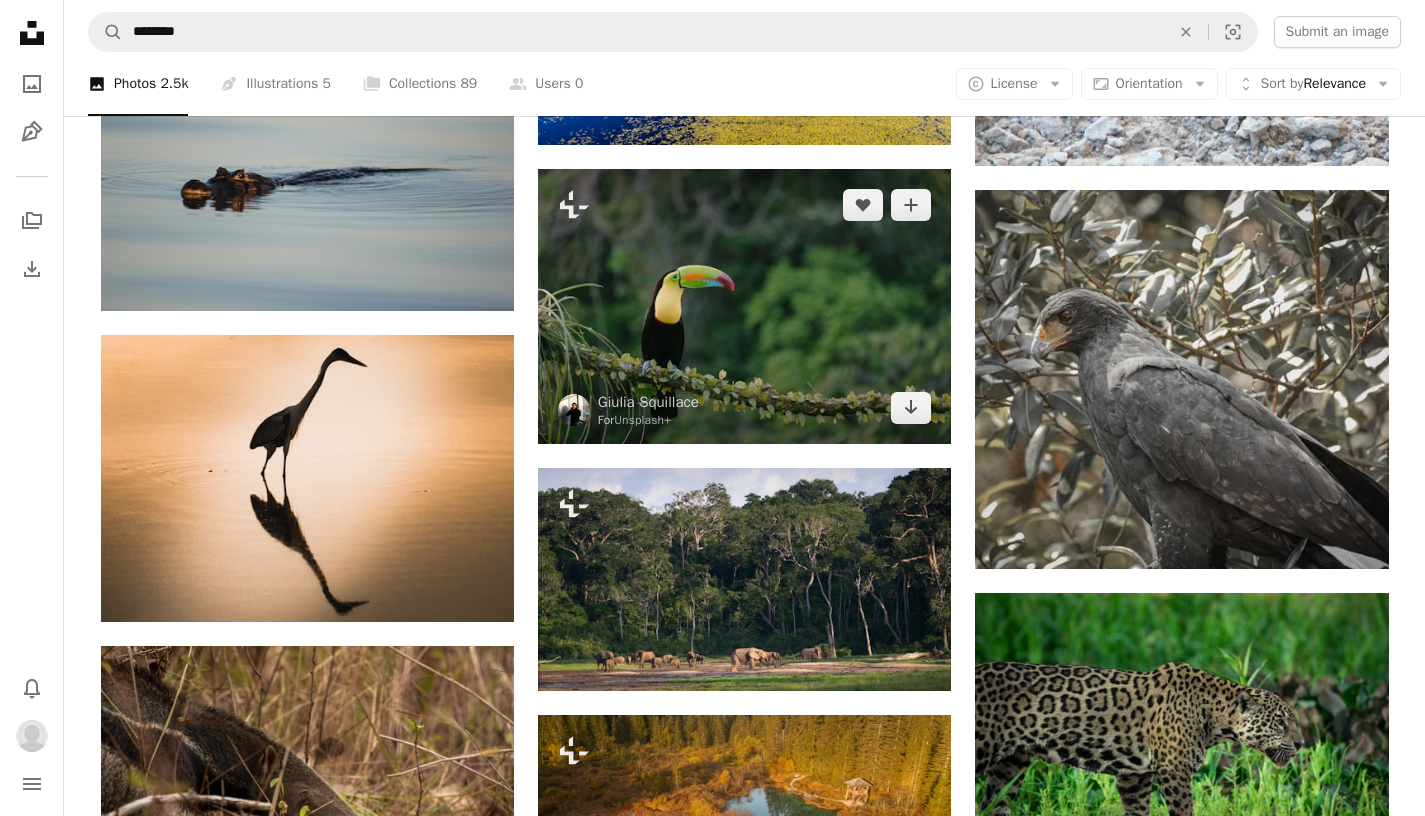 scroll, scrollTop: 6277, scrollLeft: 0, axis: vertical 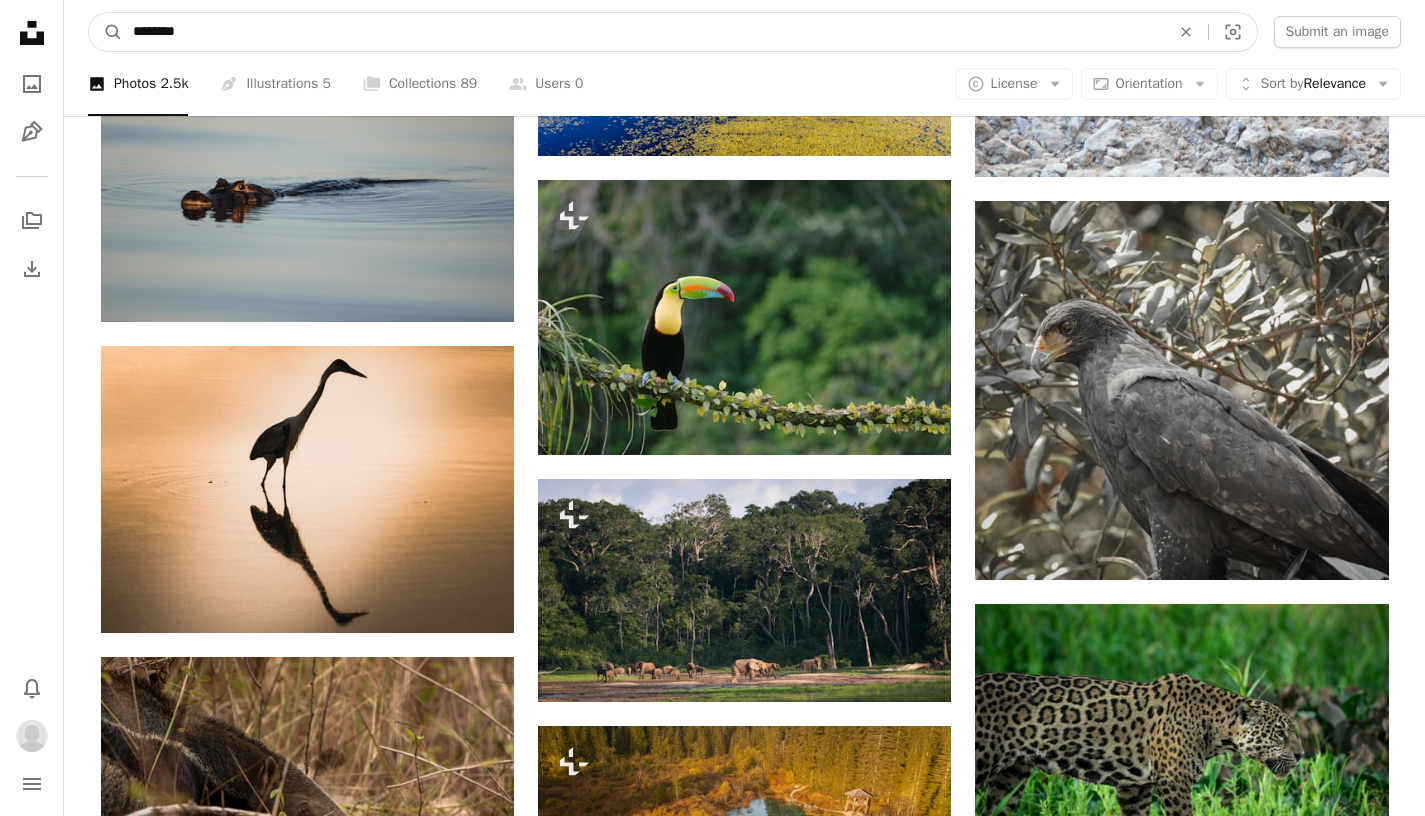 drag, startPoint x: 294, startPoint y: 36, endPoint x: 3, endPoint y: 26, distance: 291.17178 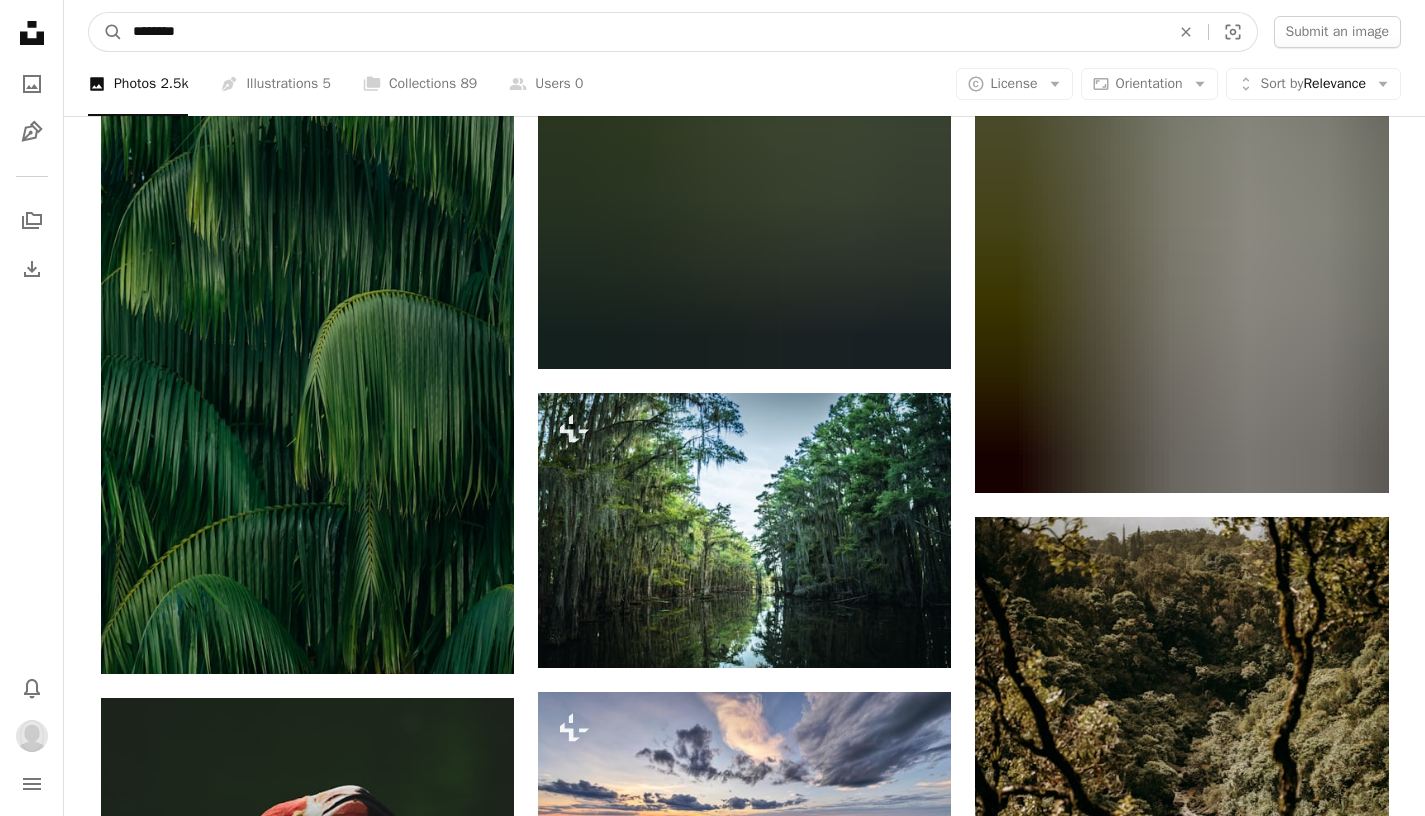 scroll, scrollTop: 15383, scrollLeft: 0, axis: vertical 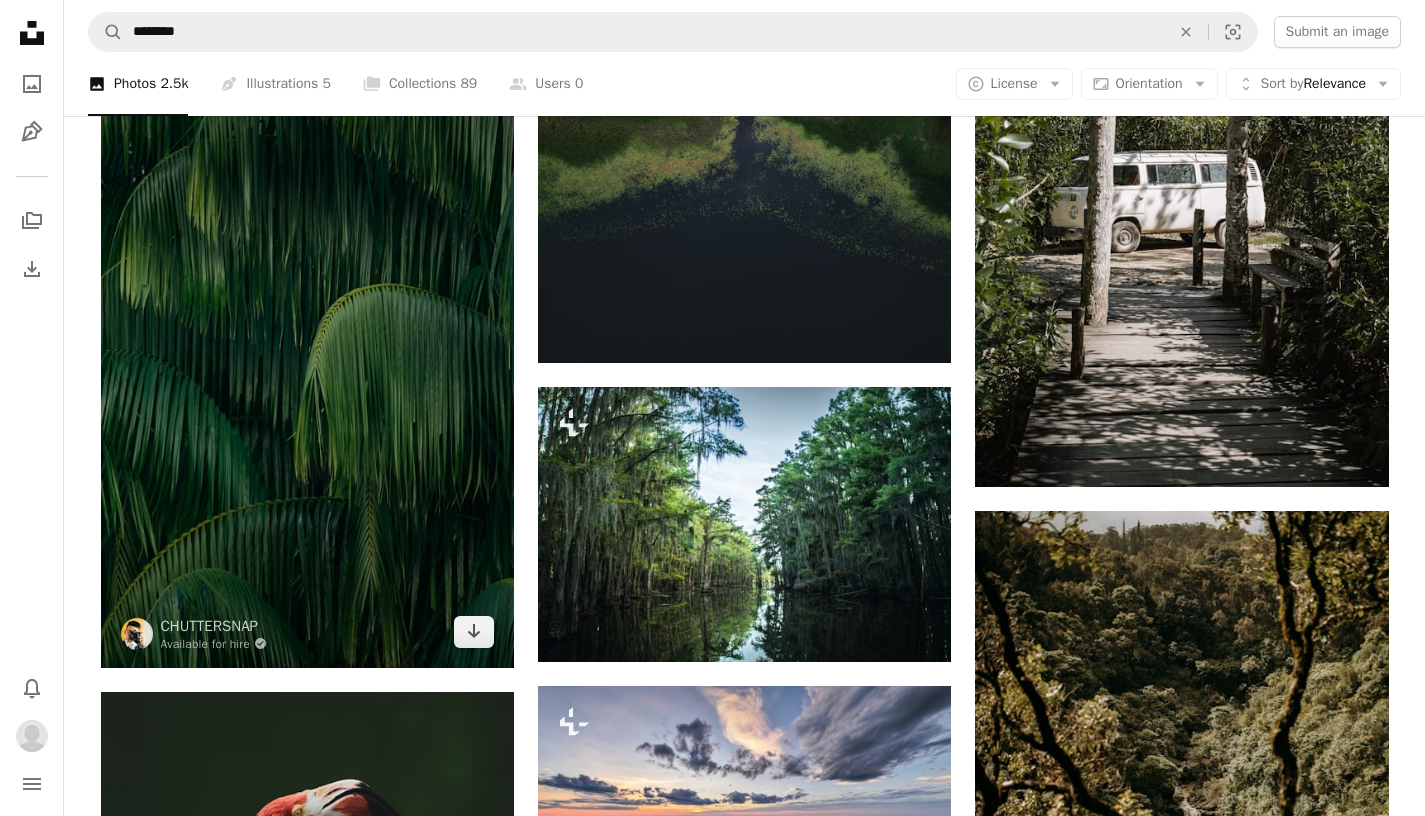 click at bounding box center [307, 357] 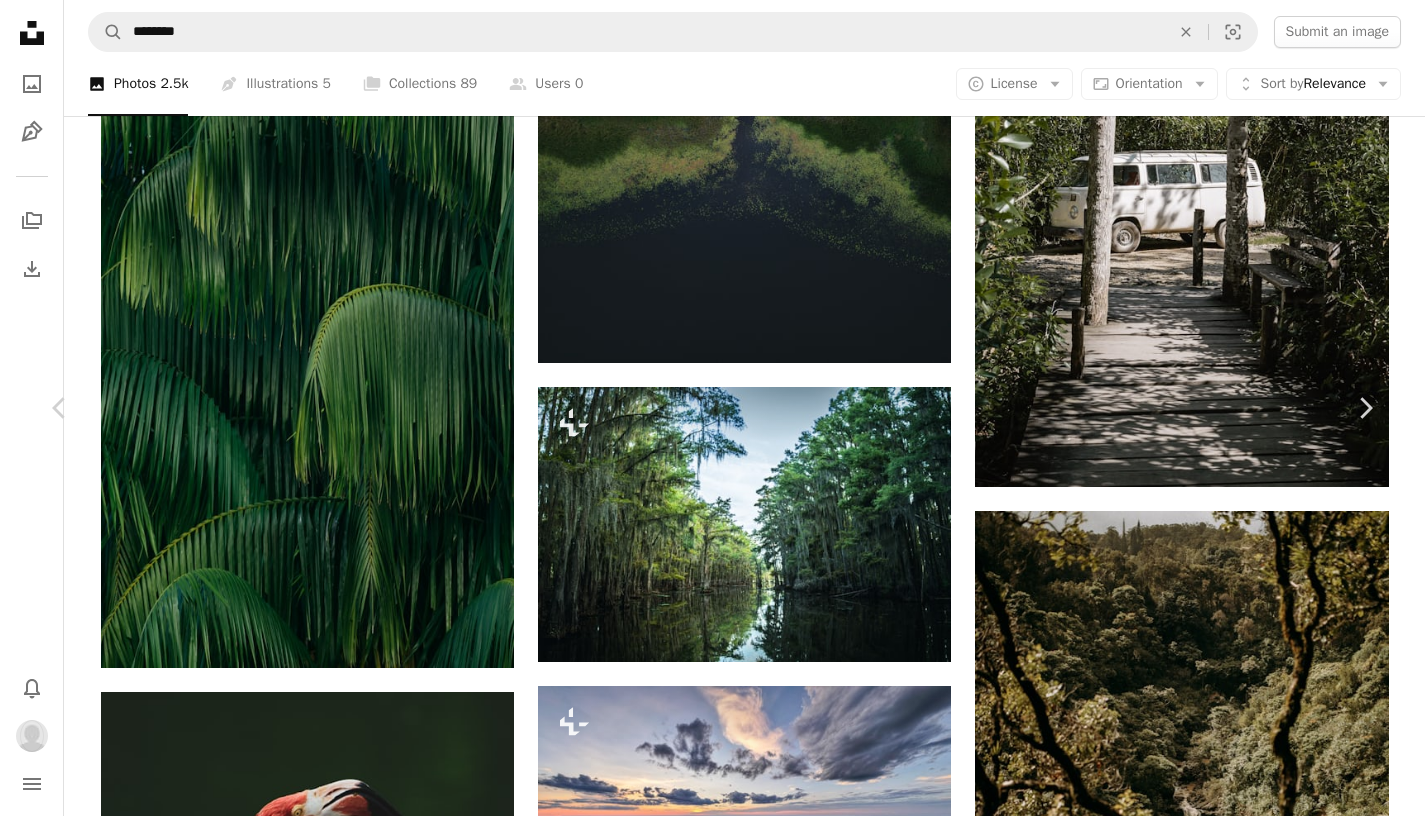 scroll, scrollTop: 4474, scrollLeft: 0, axis: vertical 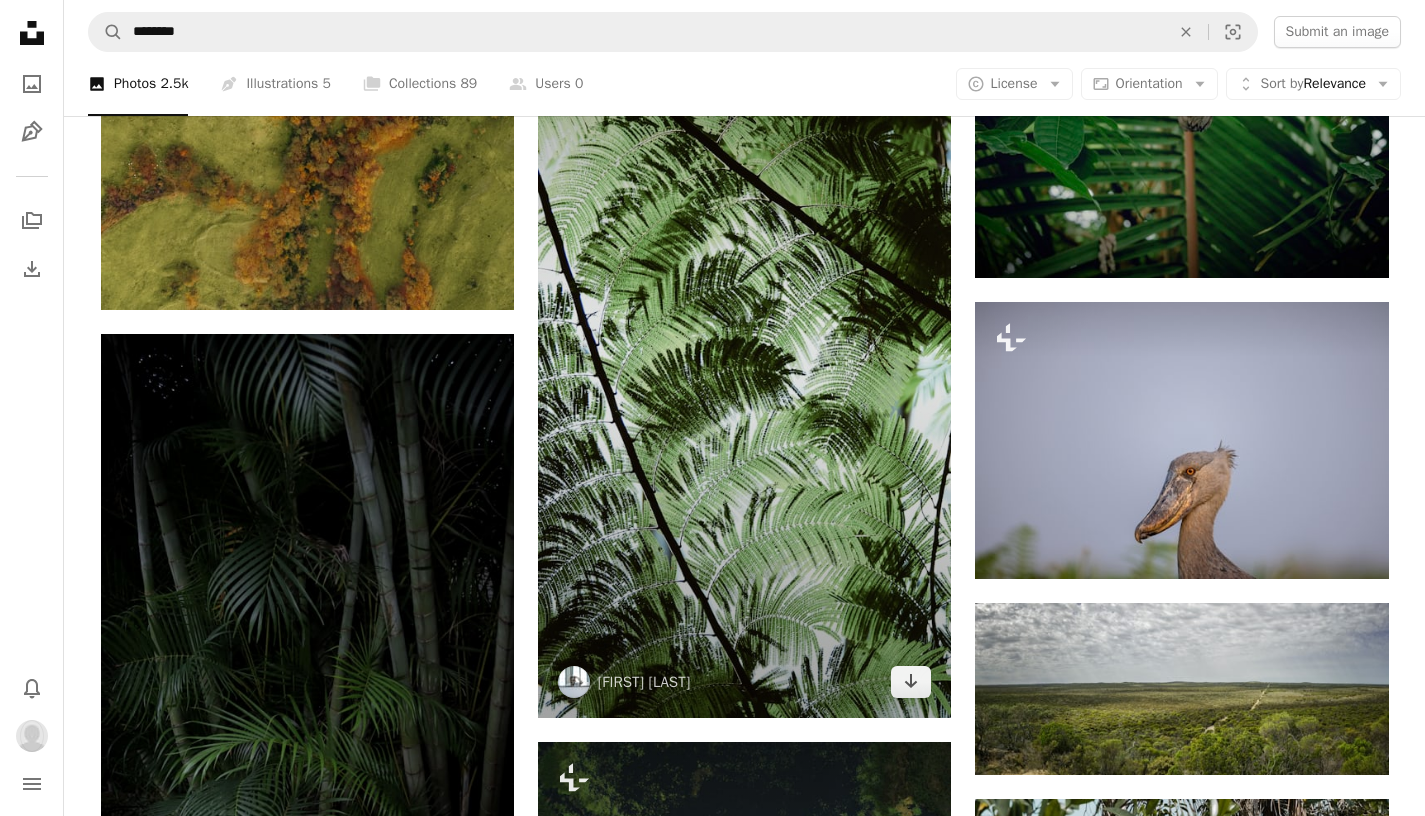 click at bounding box center (744, 350) 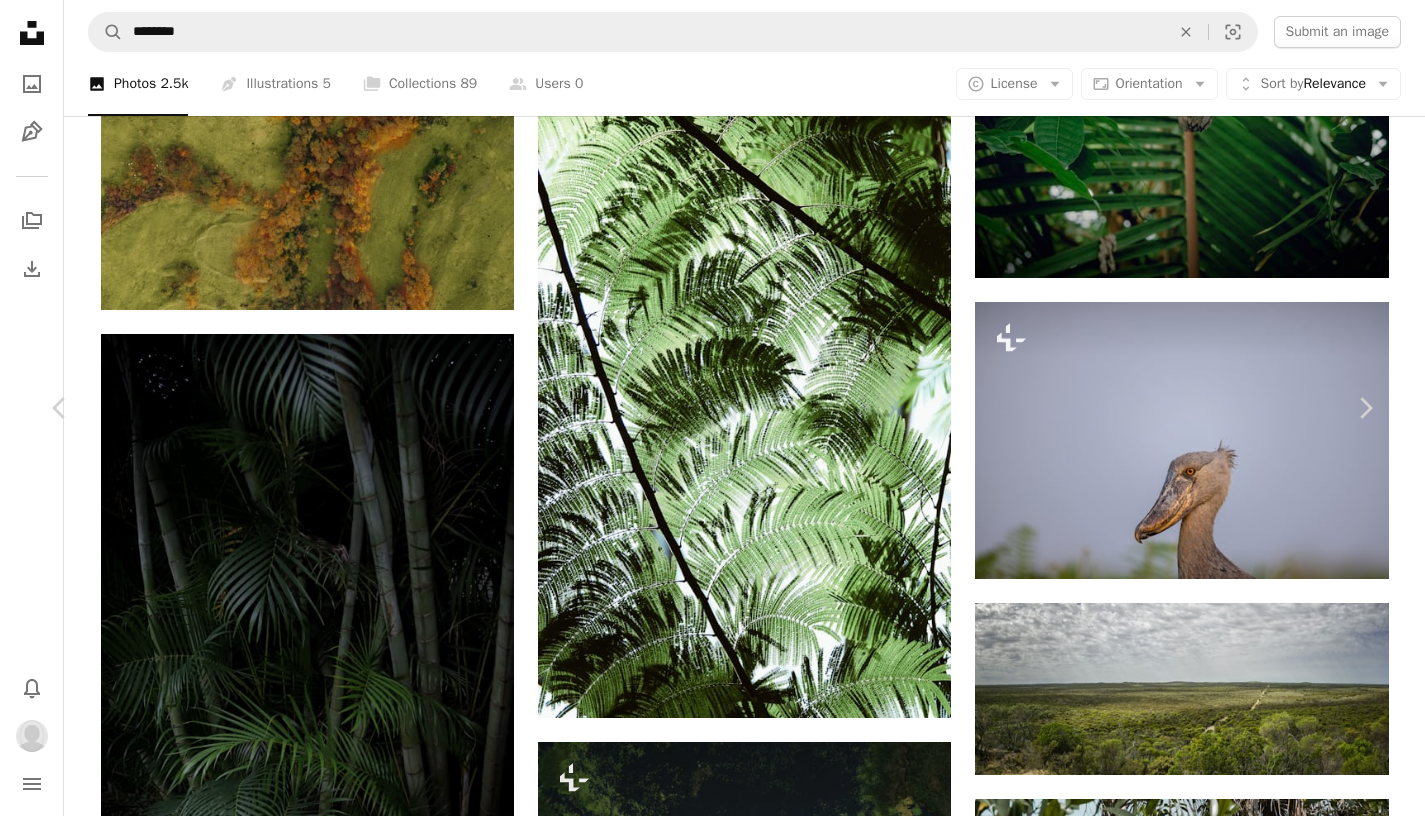 scroll, scrollTop: 196, scrollLeft: 0, axis: vertical 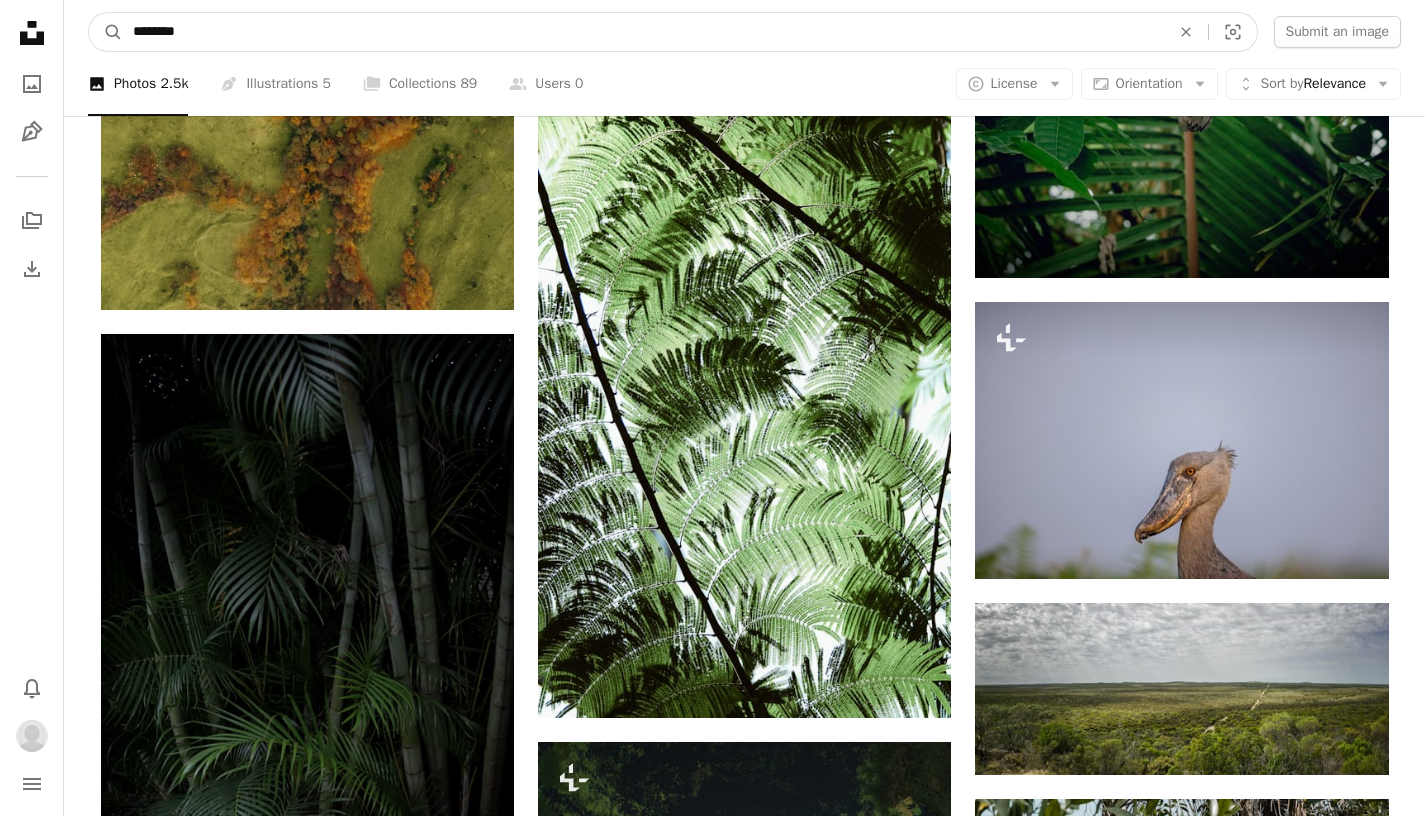 click on "********" at bounding box center [643, 32] 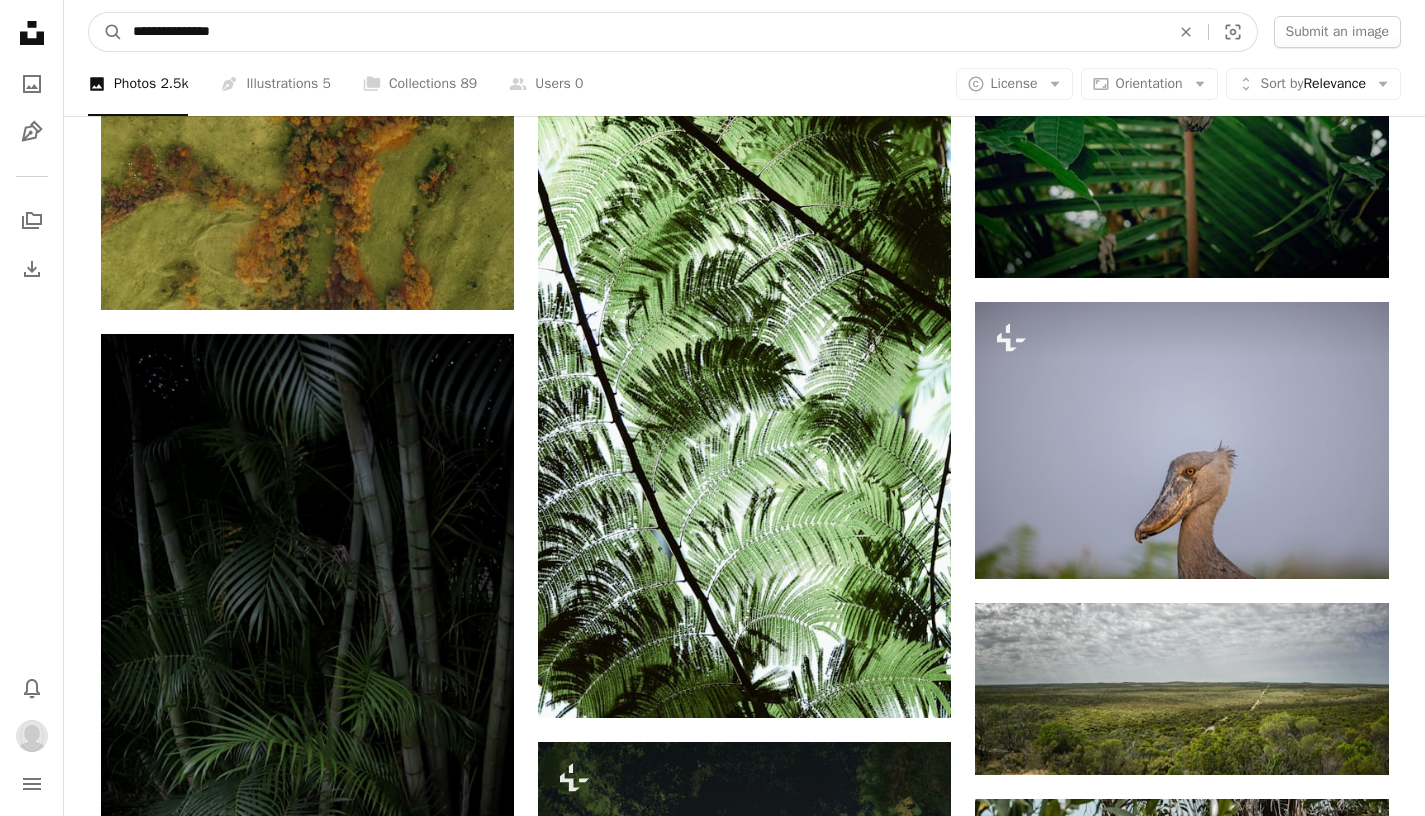 type on "**********" 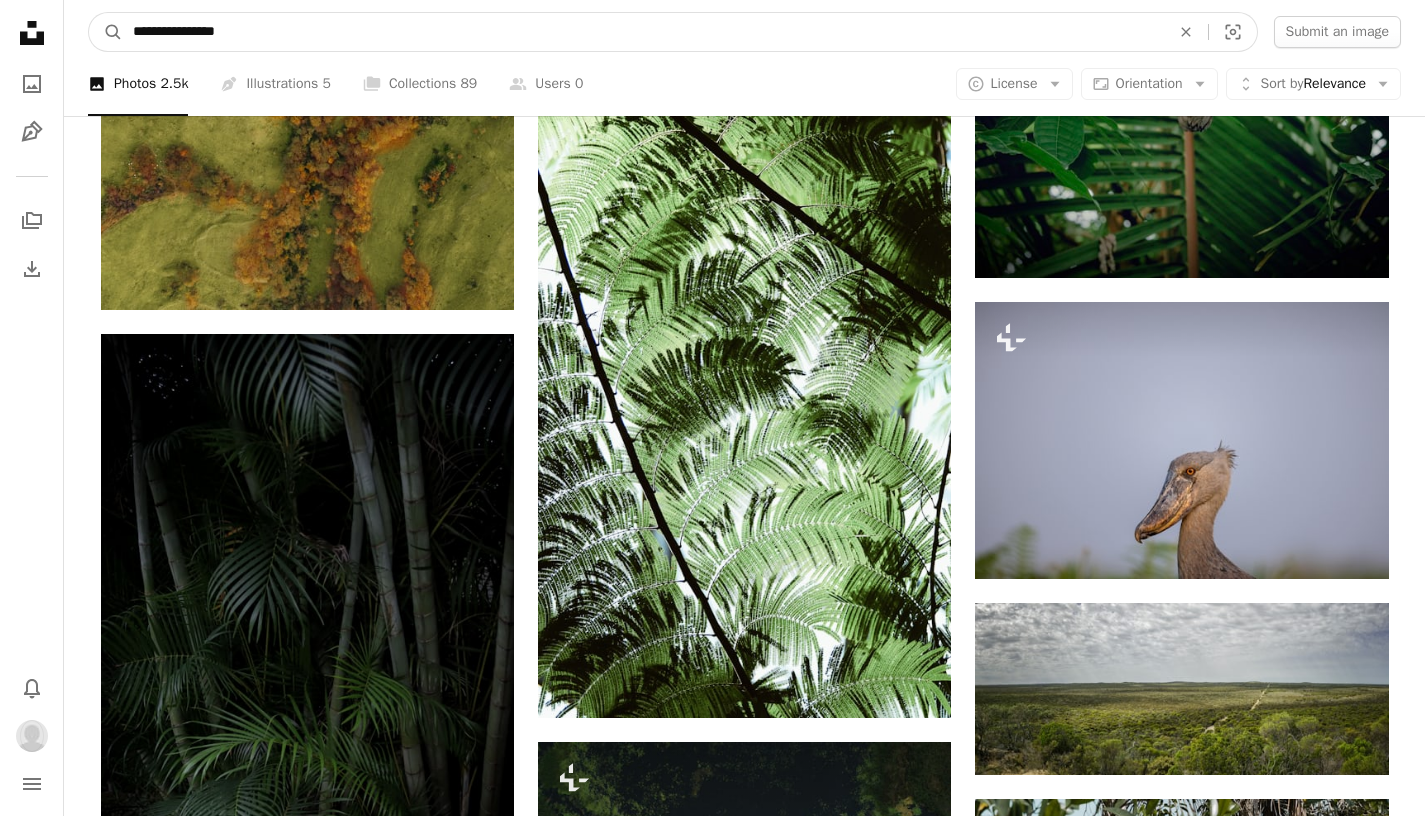 click on "A magnifying glass" at bounding box center [106, 32] 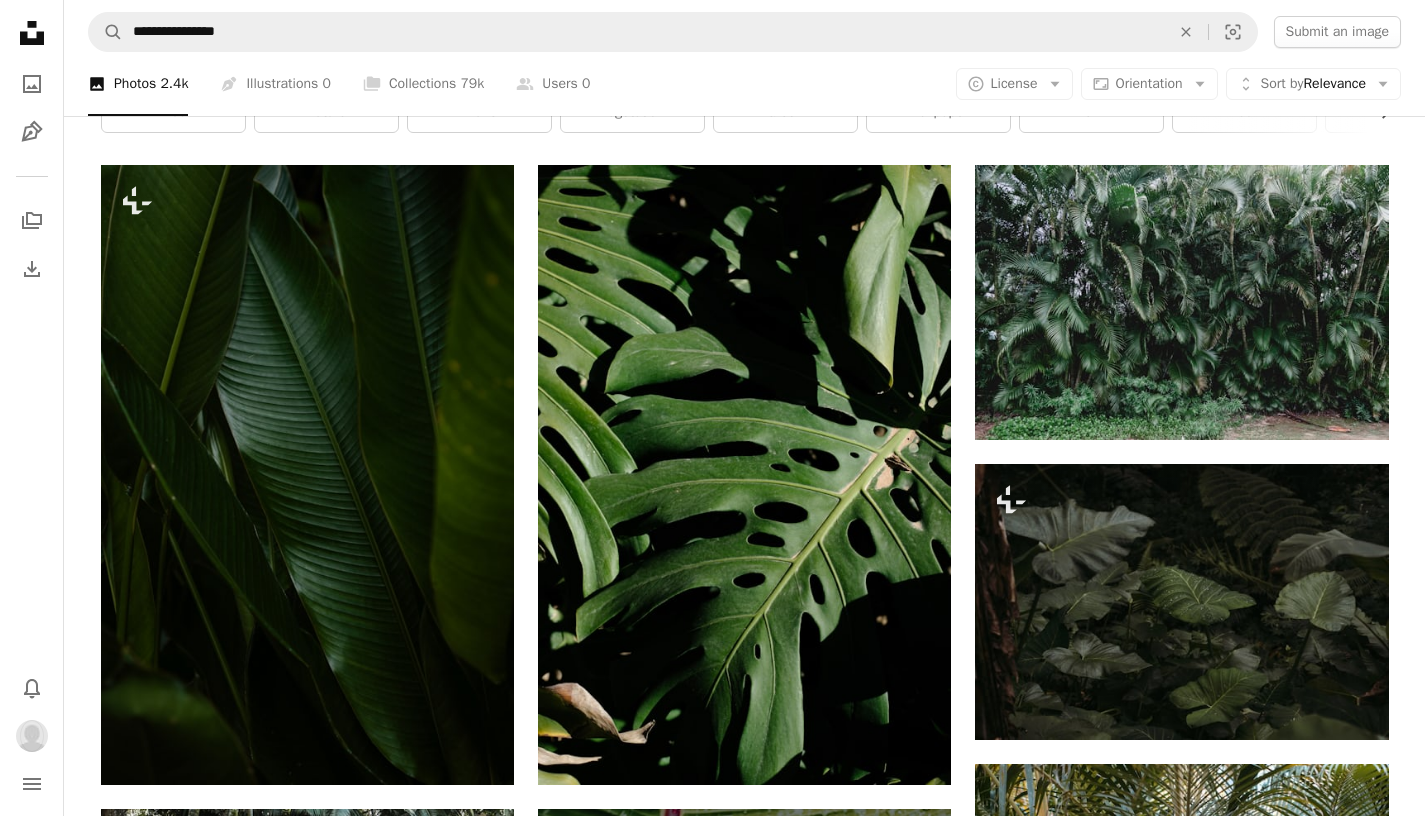 scroll, scrollTop: 133, scrollLeft: 0, axis: vertical 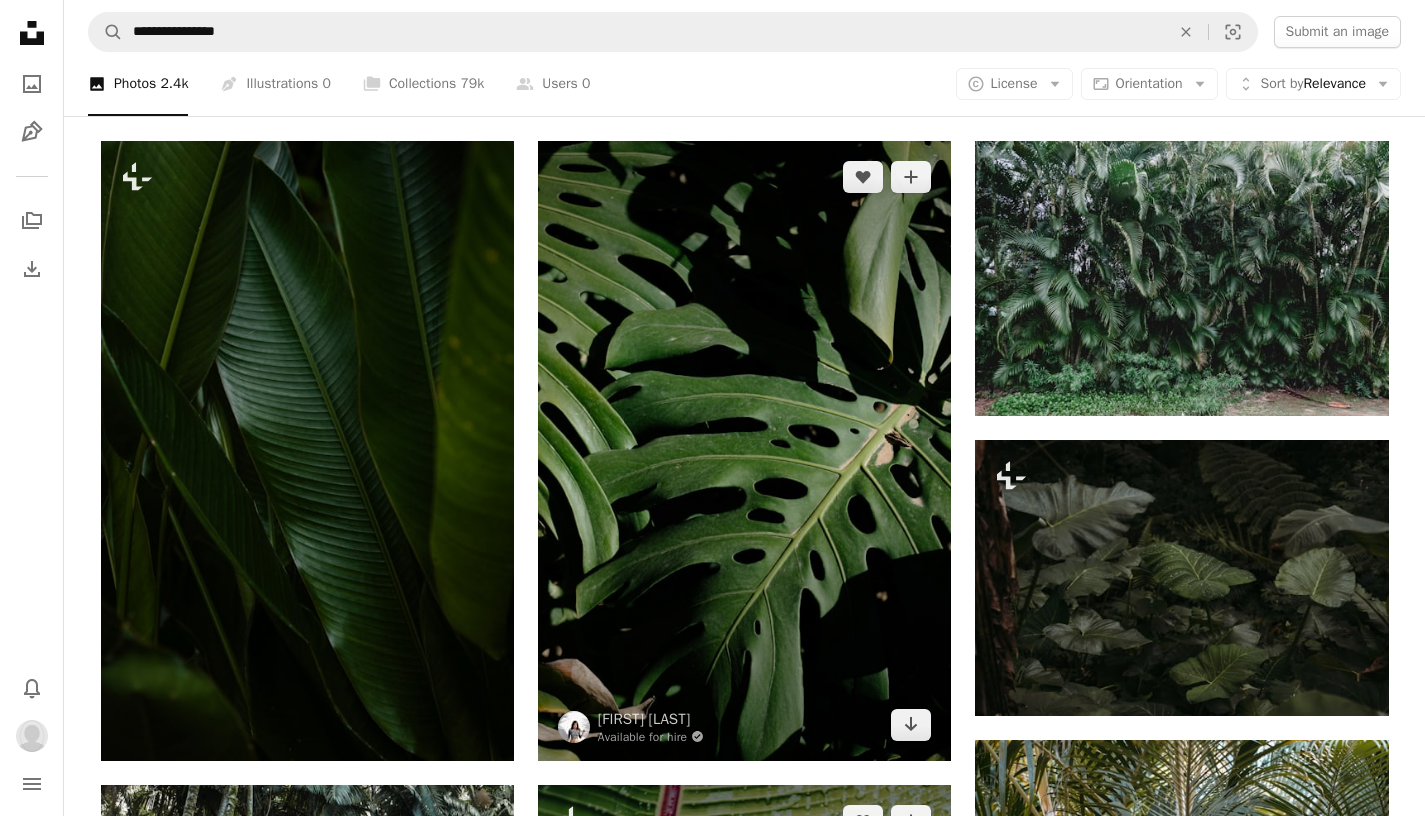 click at bounding box center [744, 451] 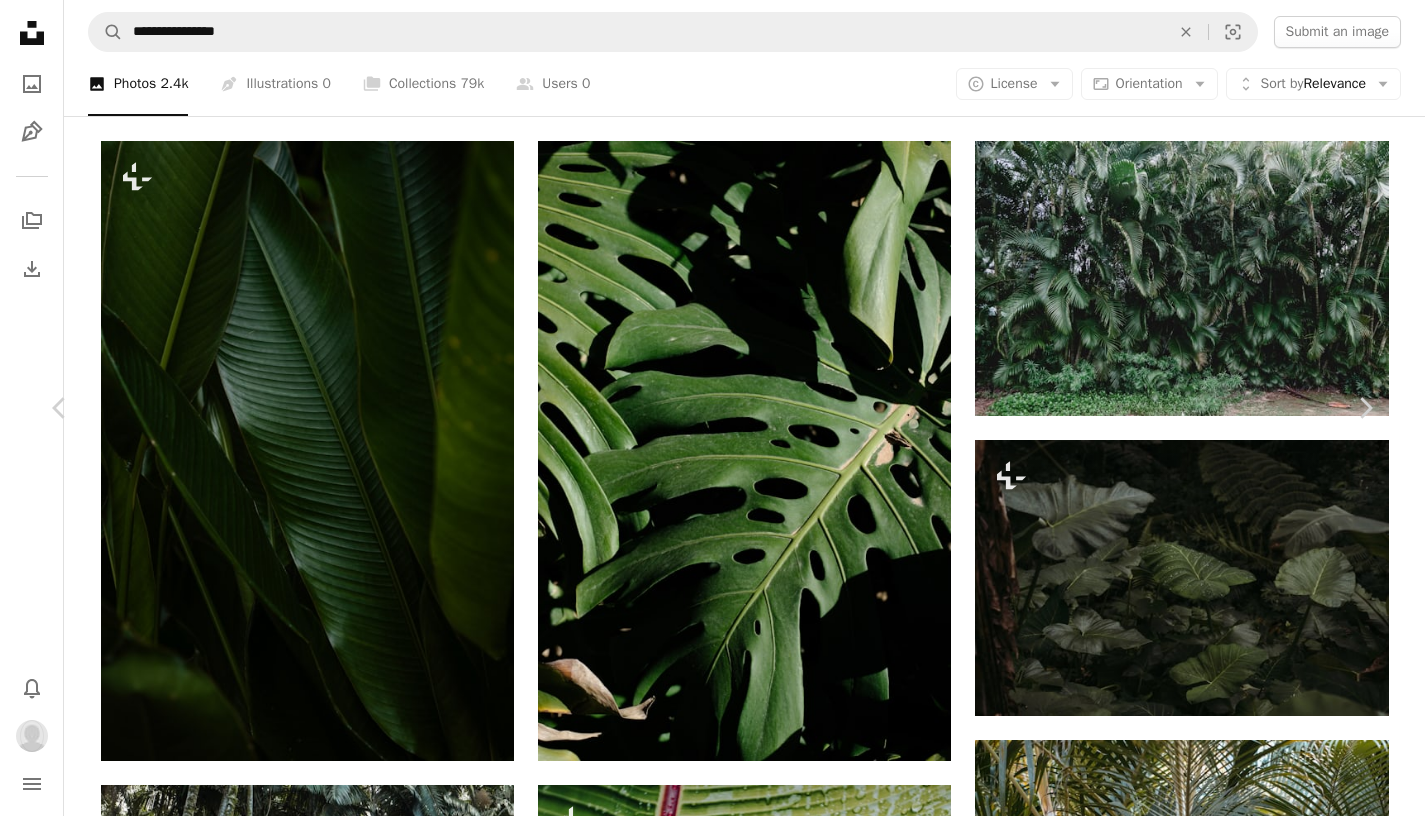 scroll, scrollTop: 283, scrollLeft: 0, axis: vertical 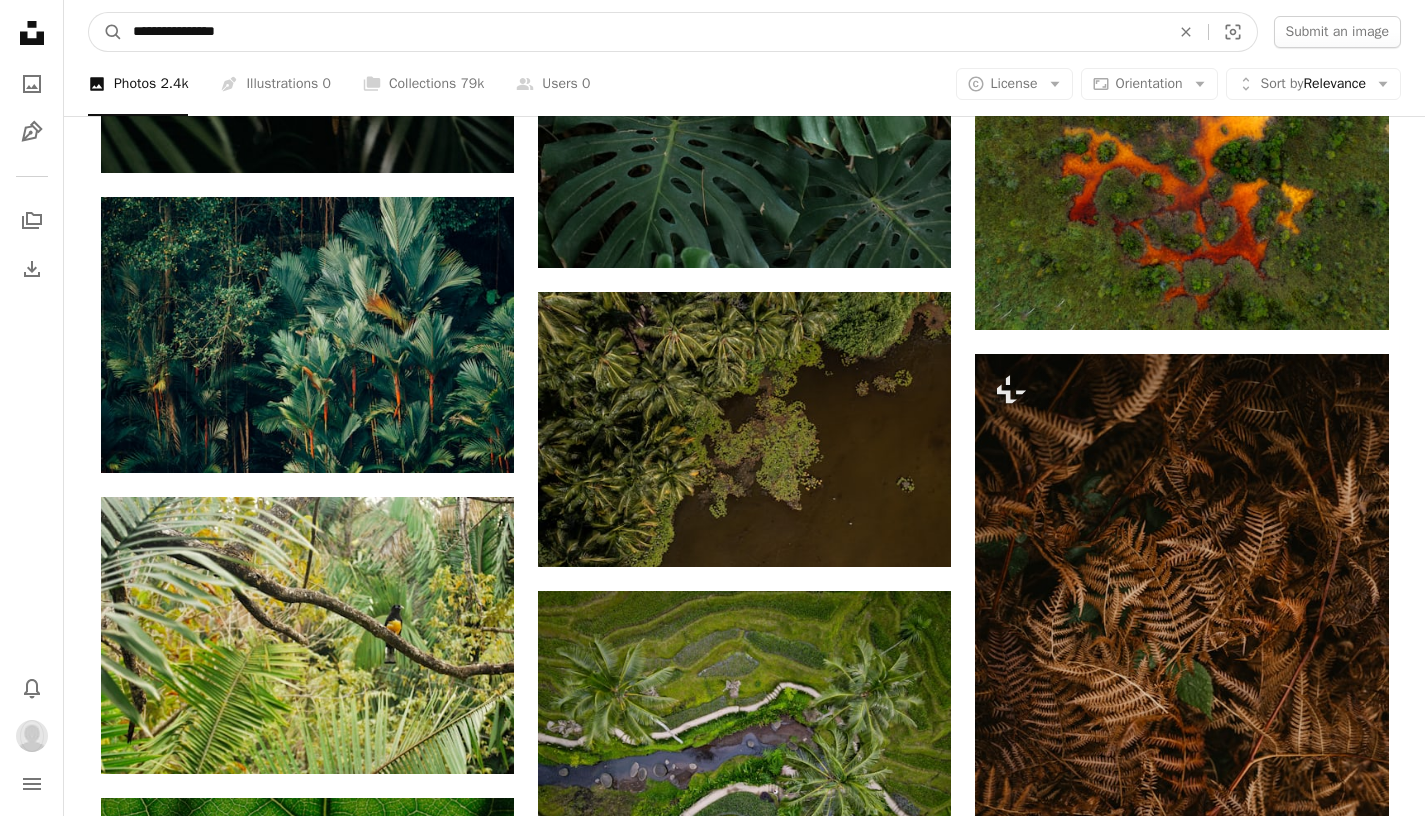 click on "**********" at bounding box center (643, 32) 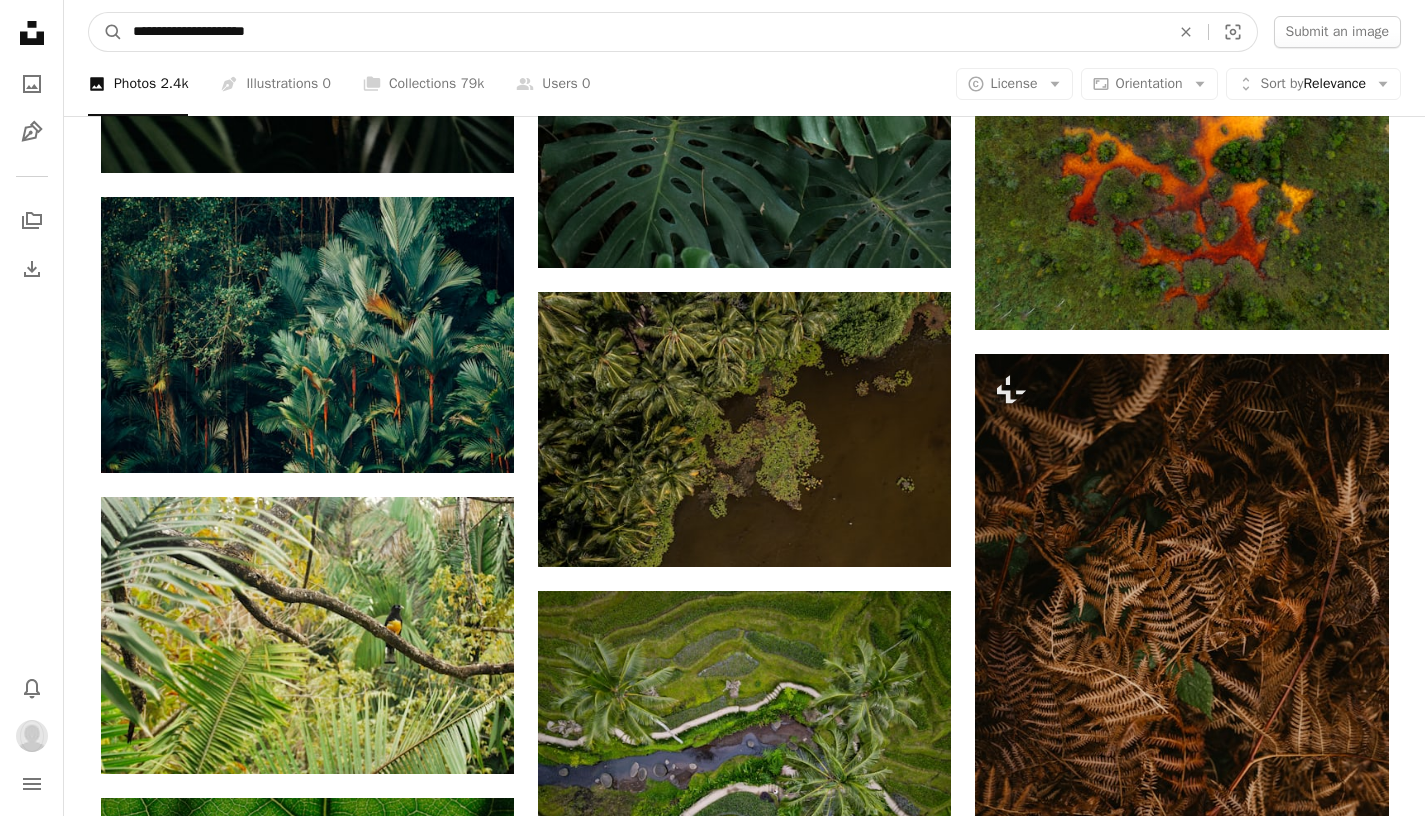 type on "**********" 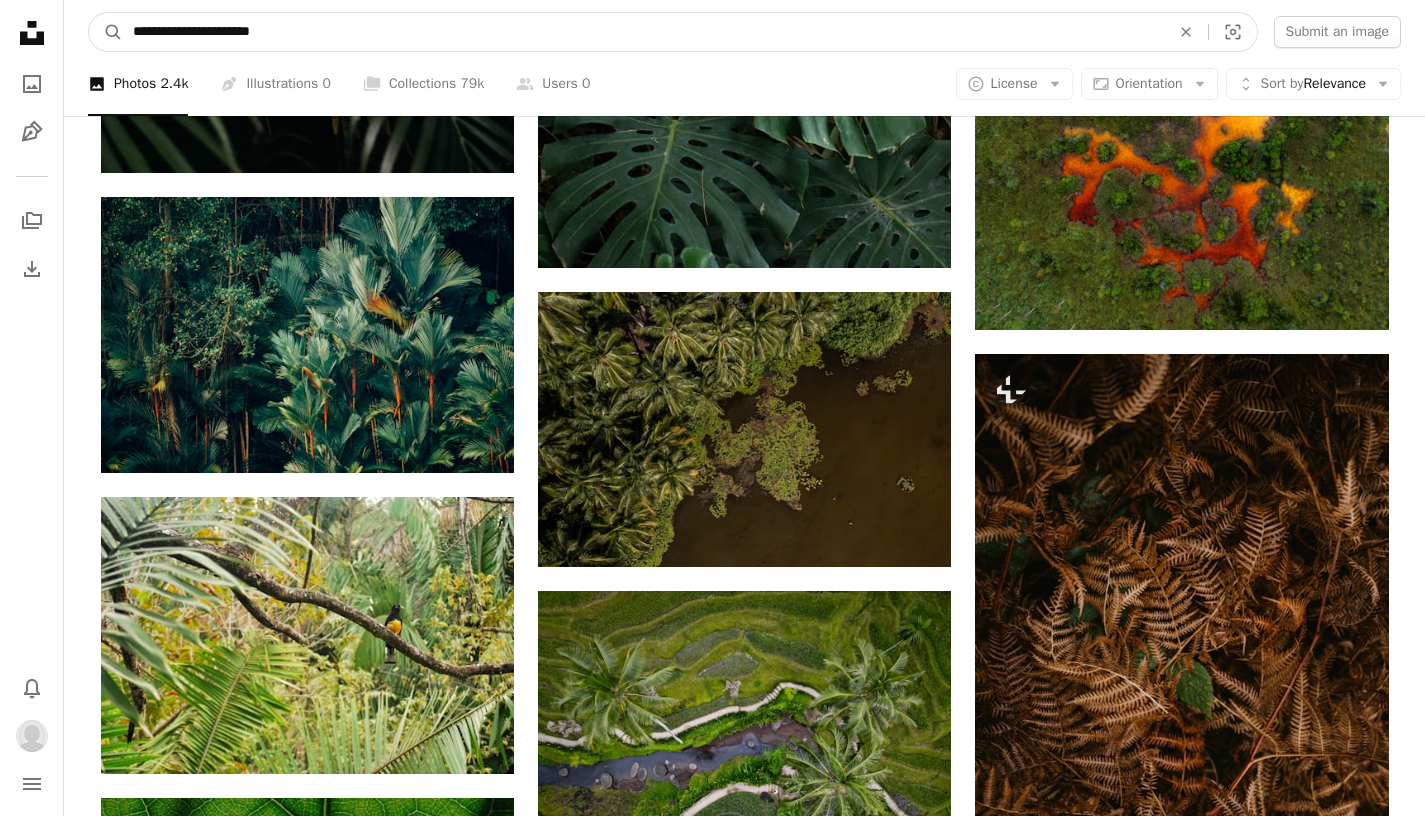 click on "A magnifying glass" at bounding box center [106, 32] 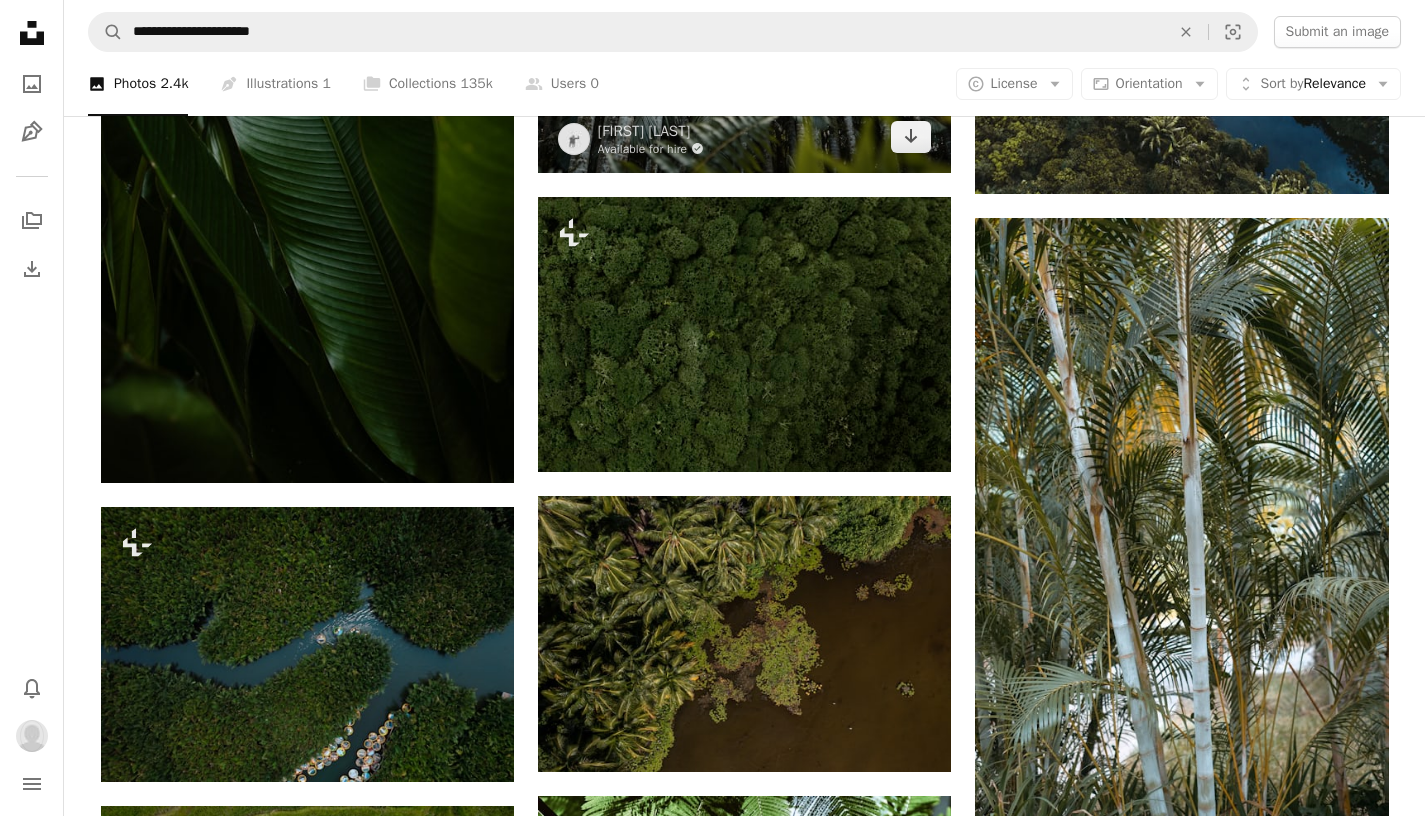 scroll, scrollTop: 410, scrollLeft: 0, axis: vertical 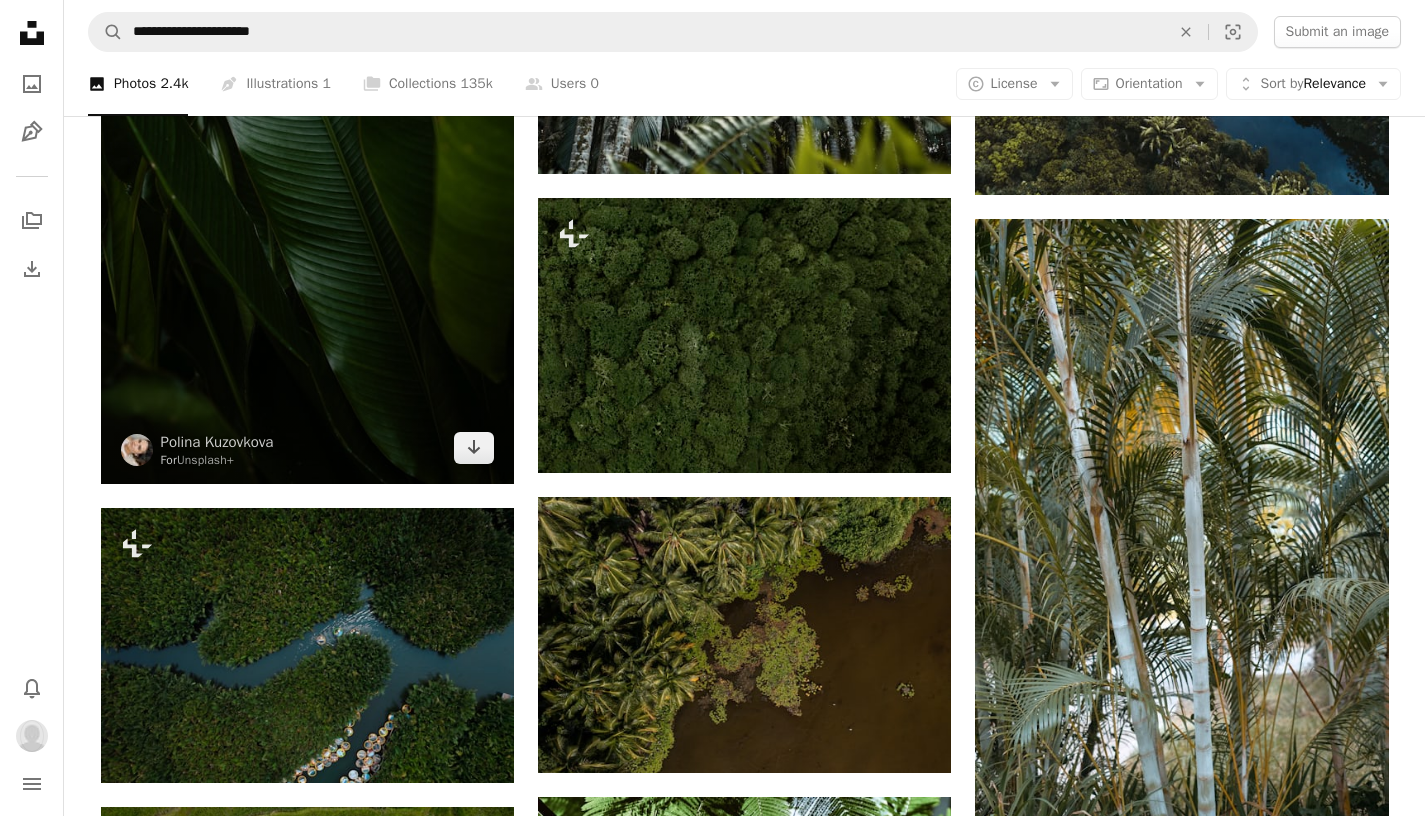 click at bounding box center (307, 174) 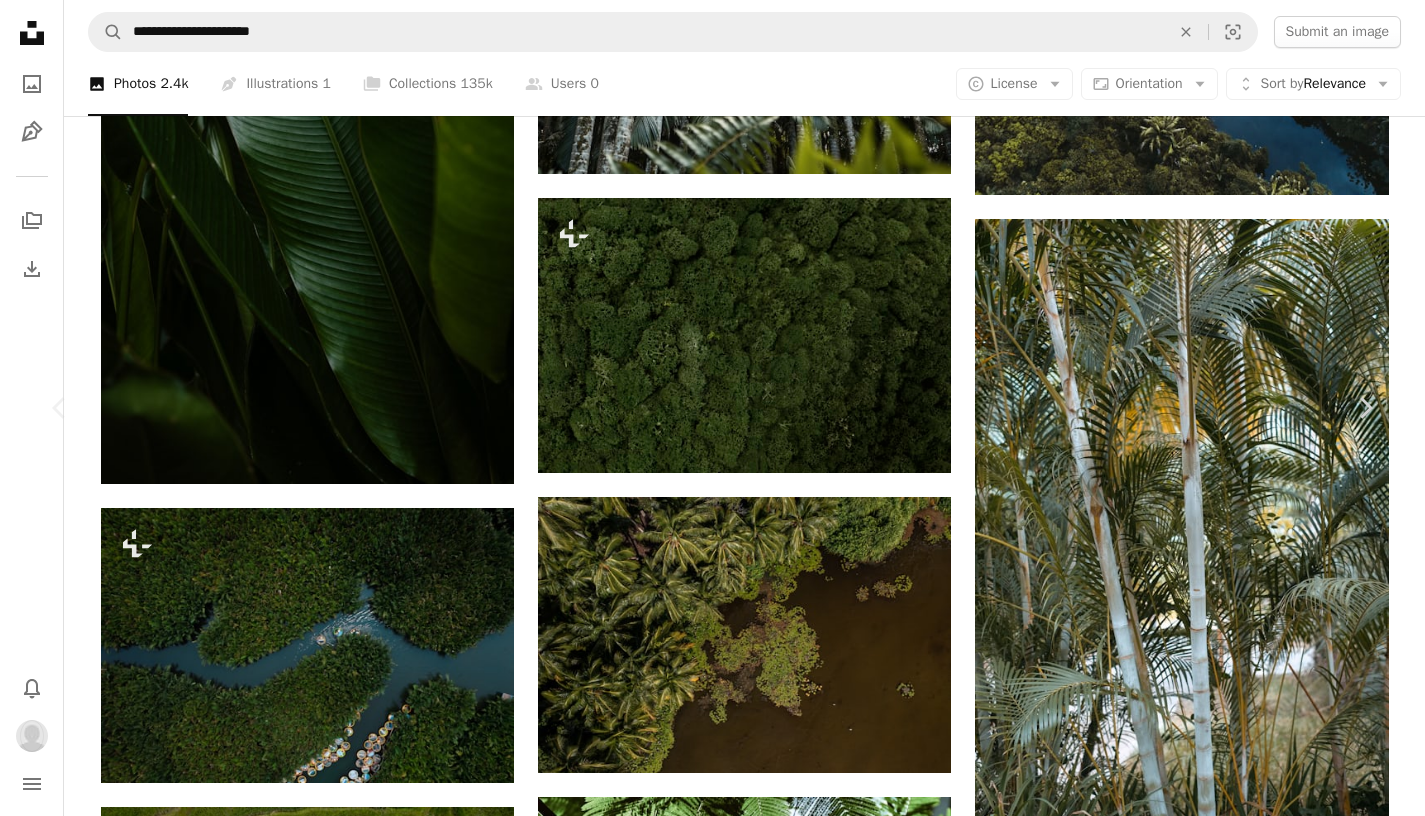 scroll, scrollTop: 84, scrollLeft: 0, axis: vertical 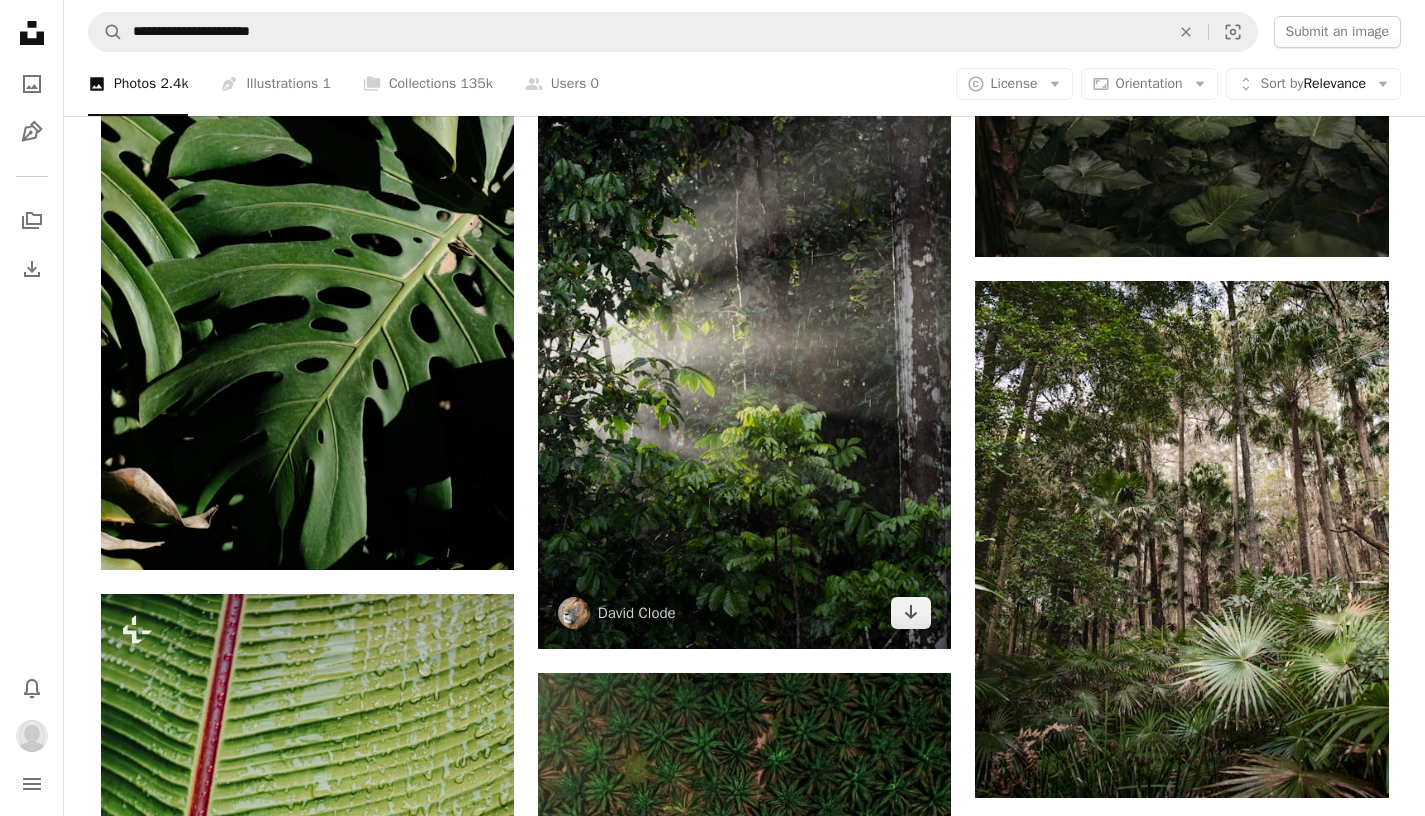 click at bounding box center (744, 339) 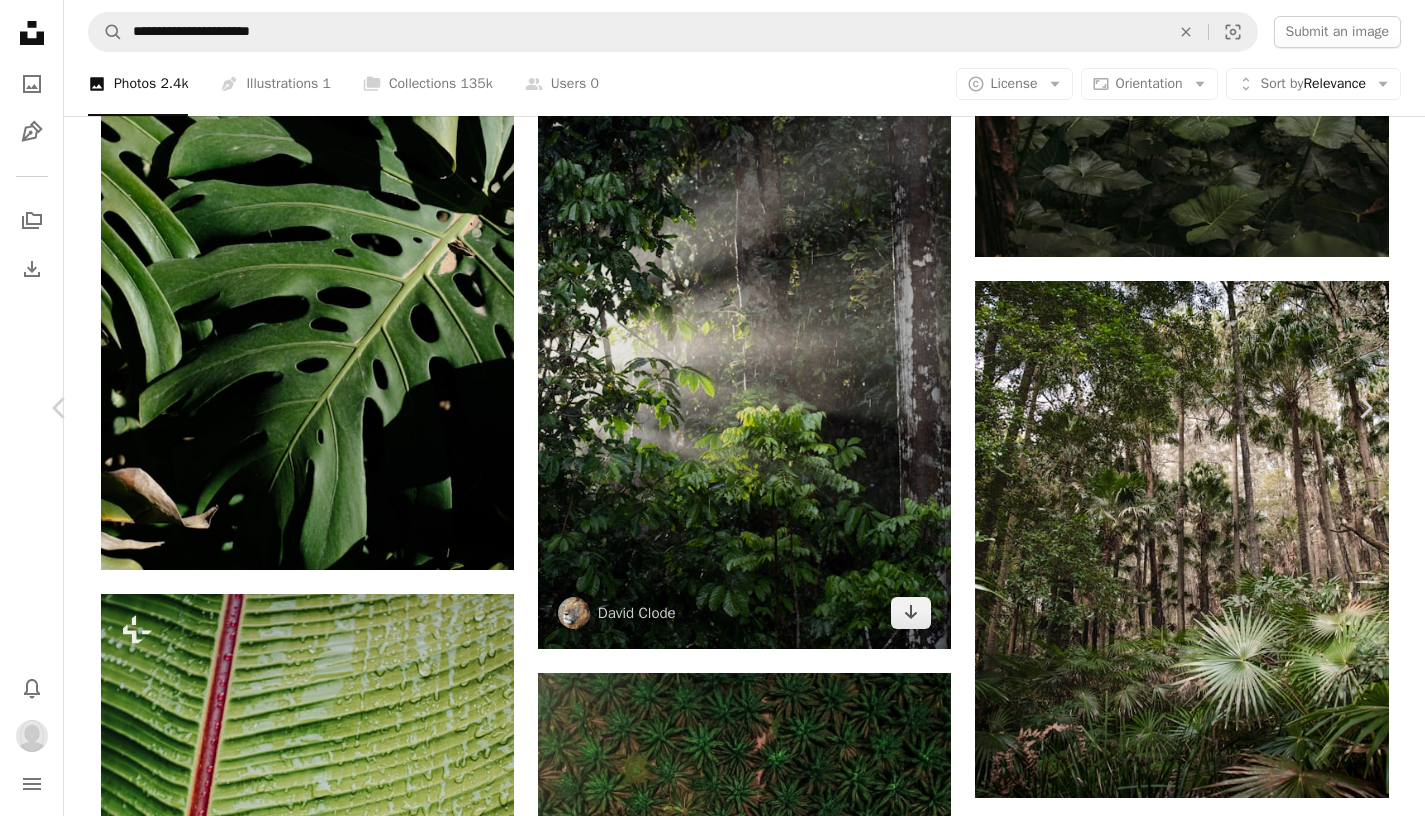scroll, scrollTop: 149, scrollLeft: 0, axis: vertical 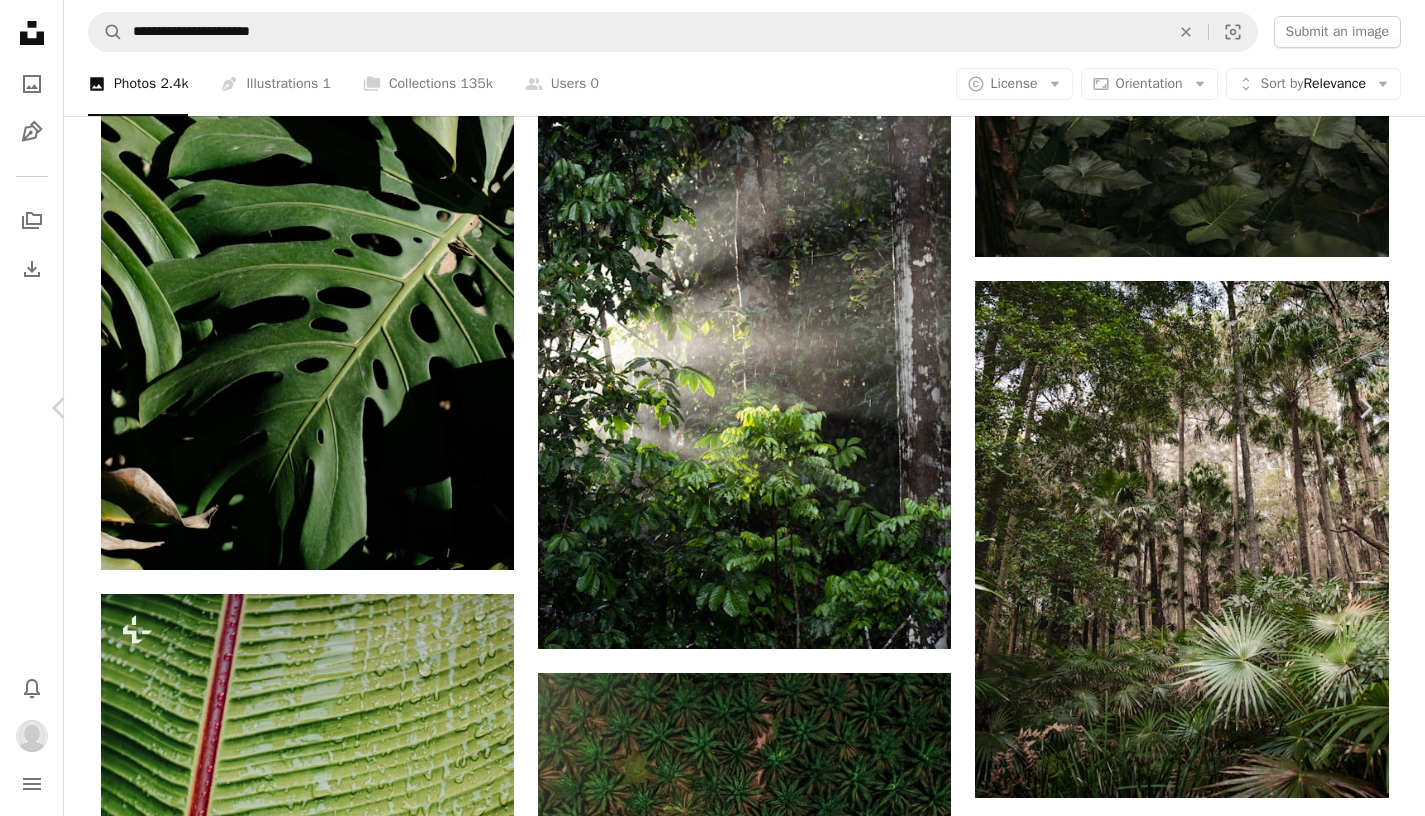 click on "[FIRST] [LAST]" at bounding box center (712, 5361) 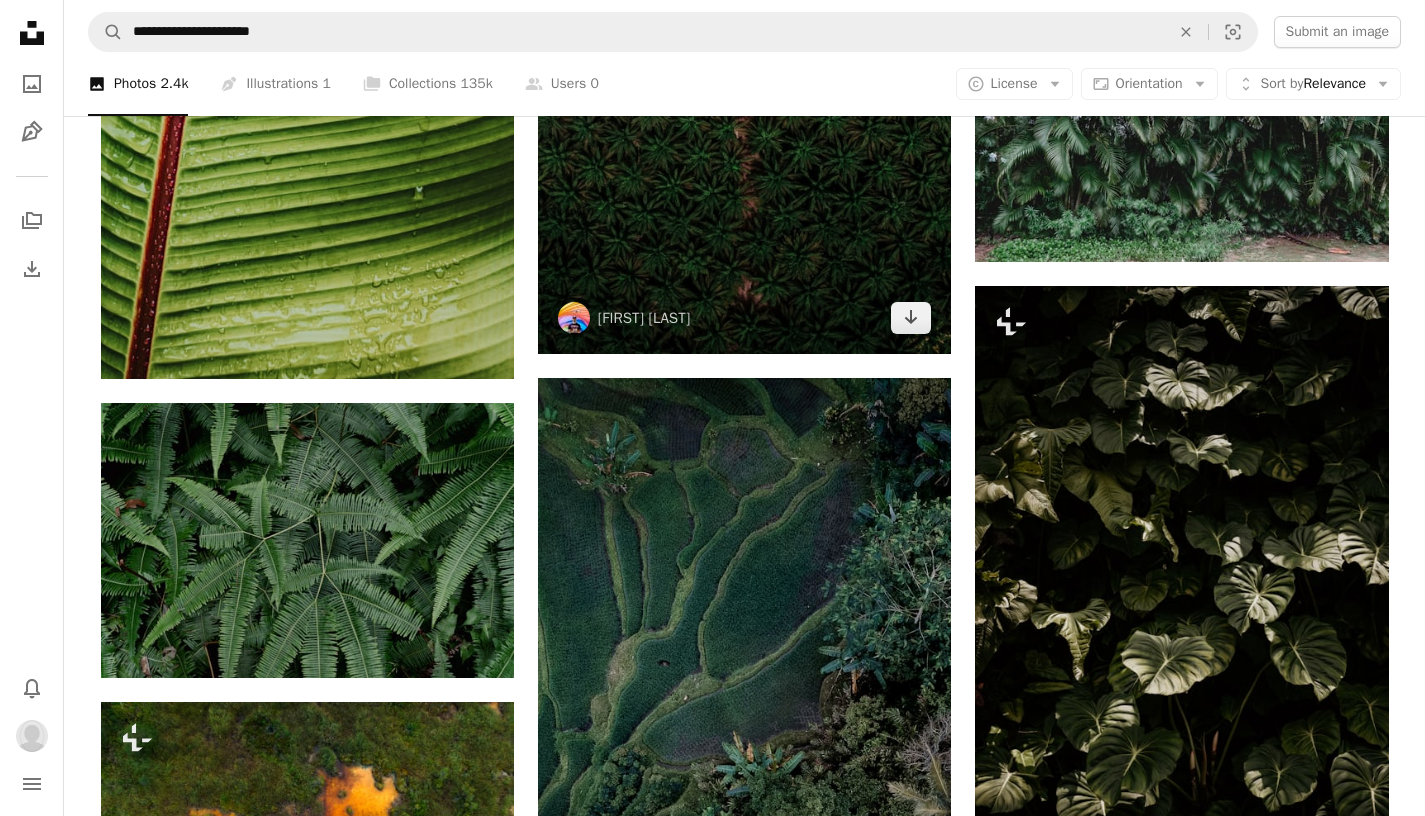 scroll, scrollTop: 2620, scrollLeft: 0, axis: vertical 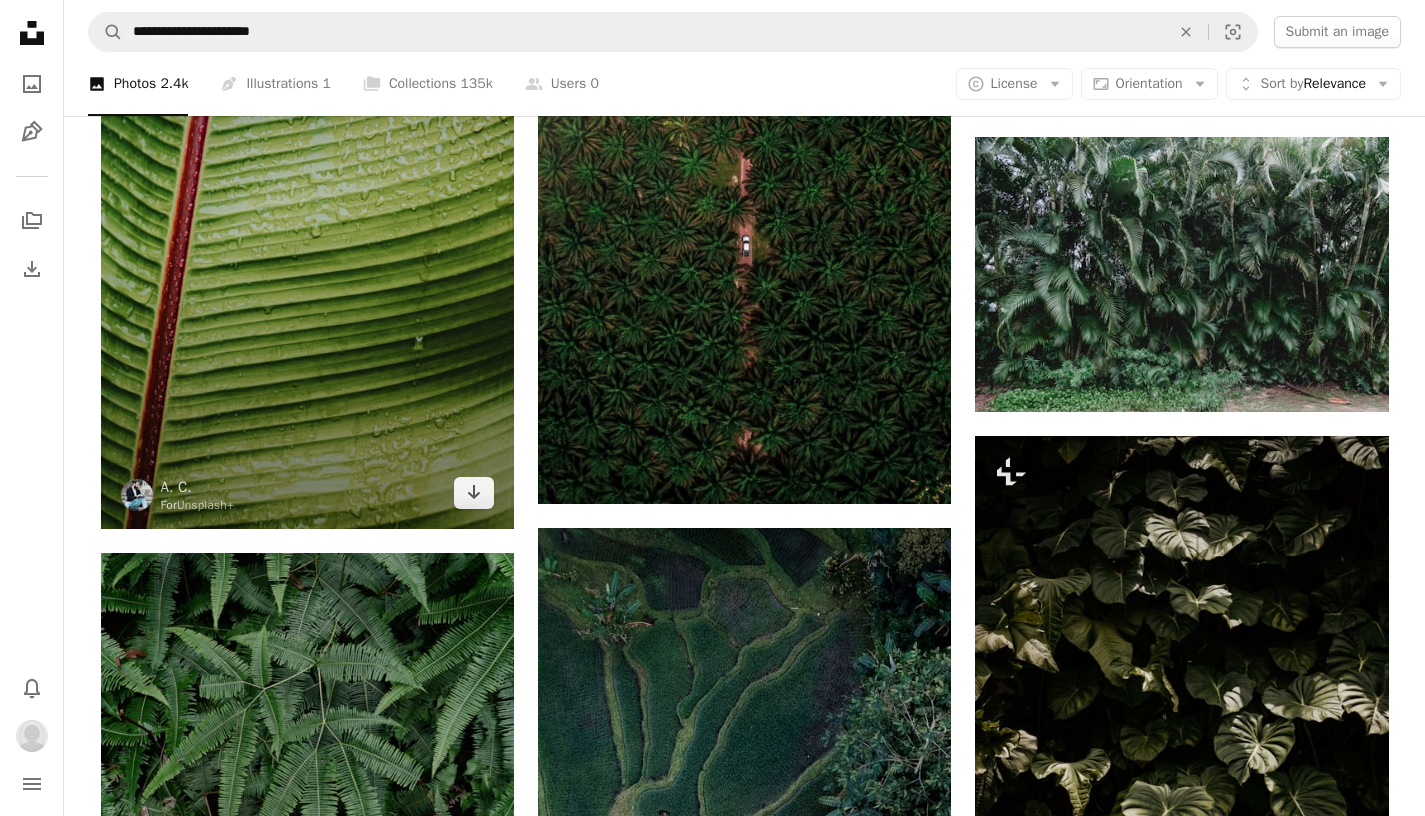 click at bounding box center [307, 219] 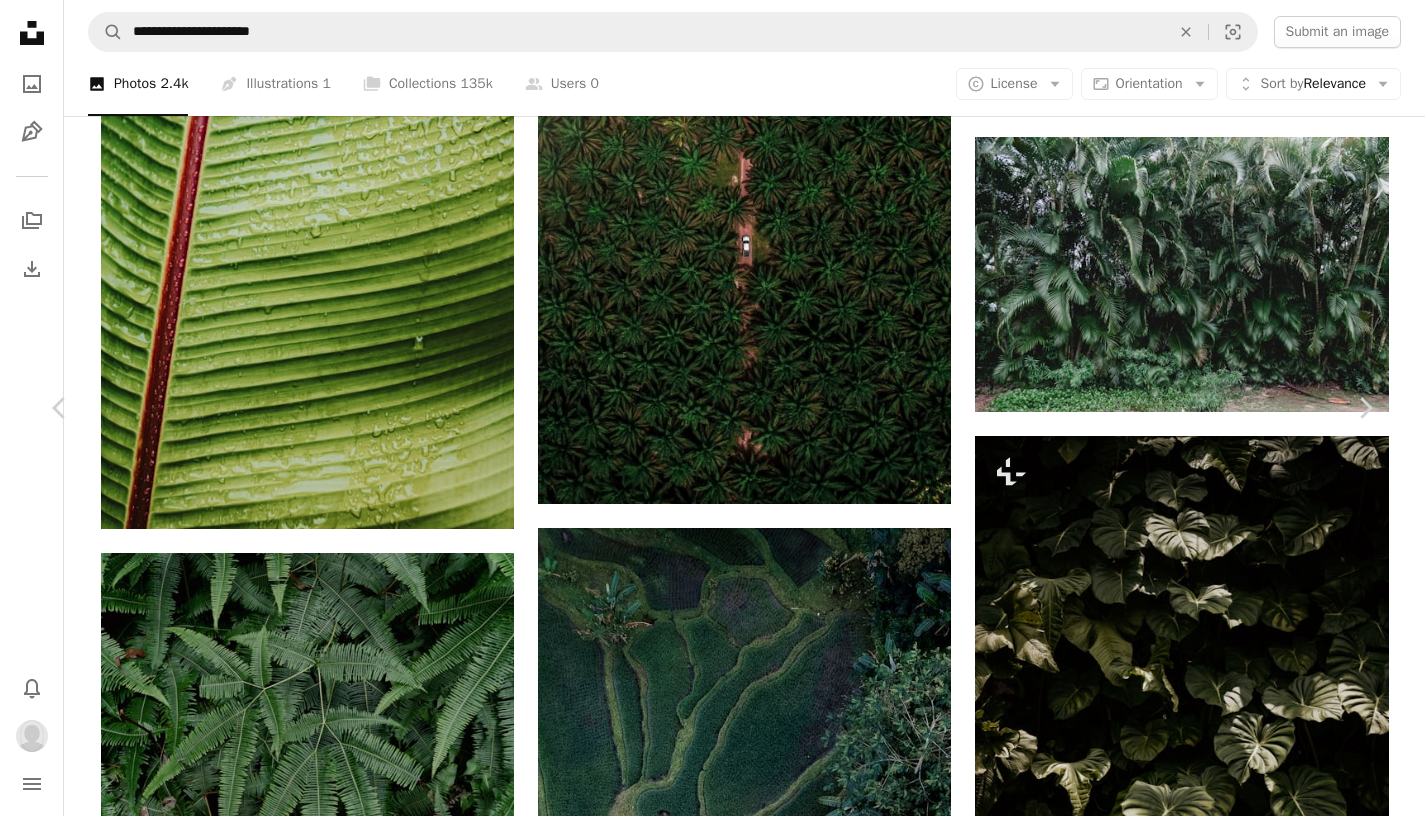 scroll, scrollTop: 475, scrollLeft: 0, axis: vertical 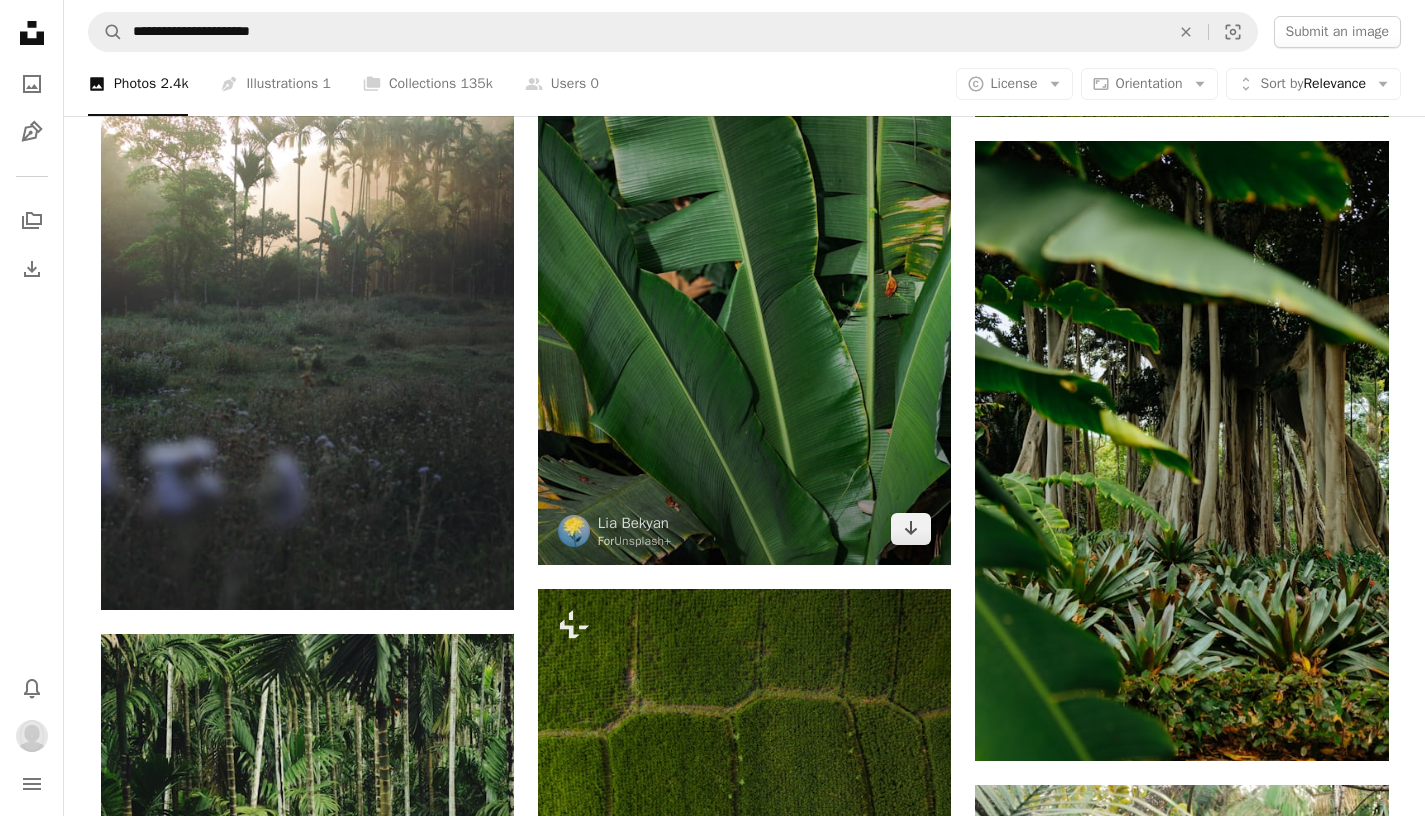 click at bounding box center [744, 275] 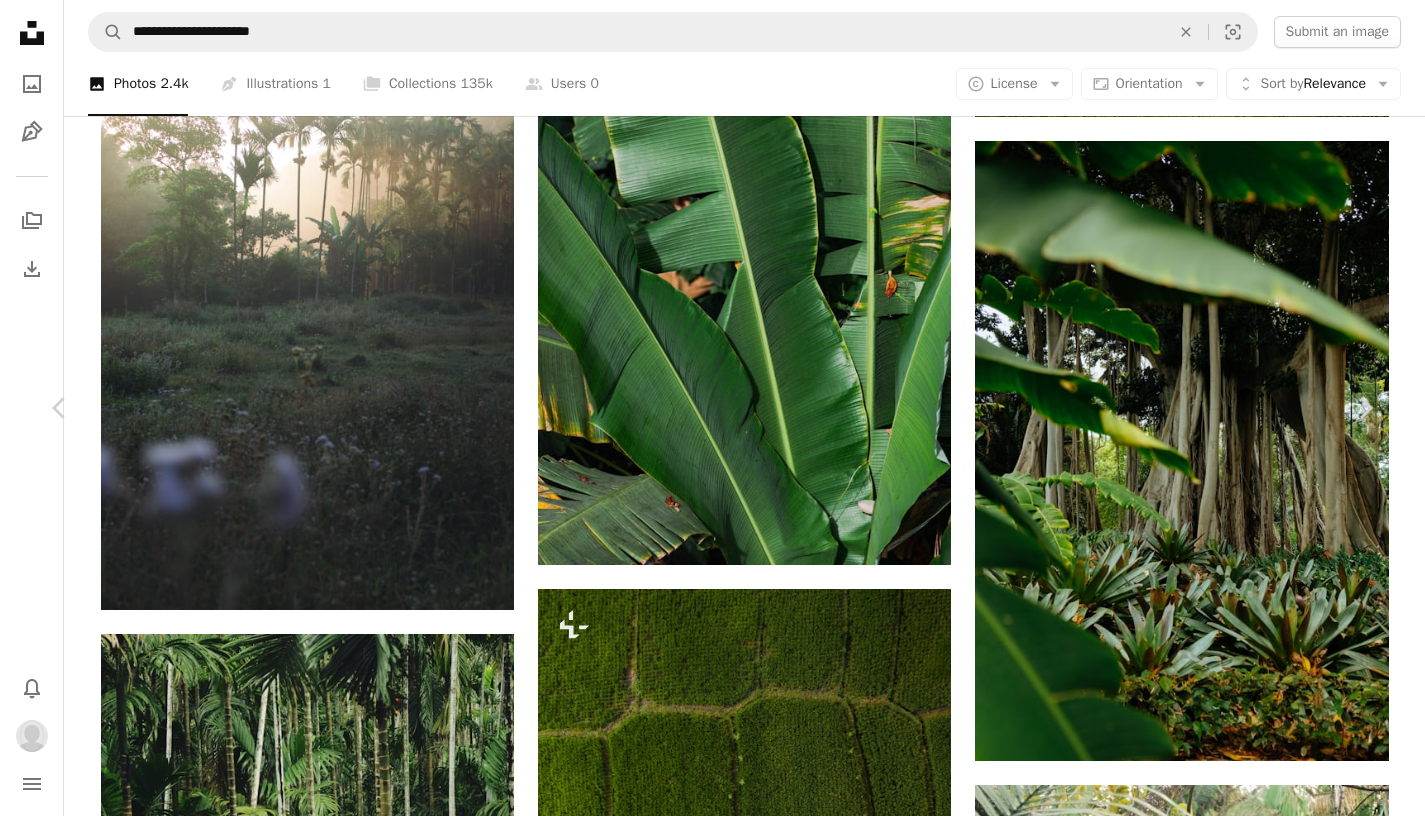 scroll, scrollTop: 1932, scrollLeft: 0, axis: vertical 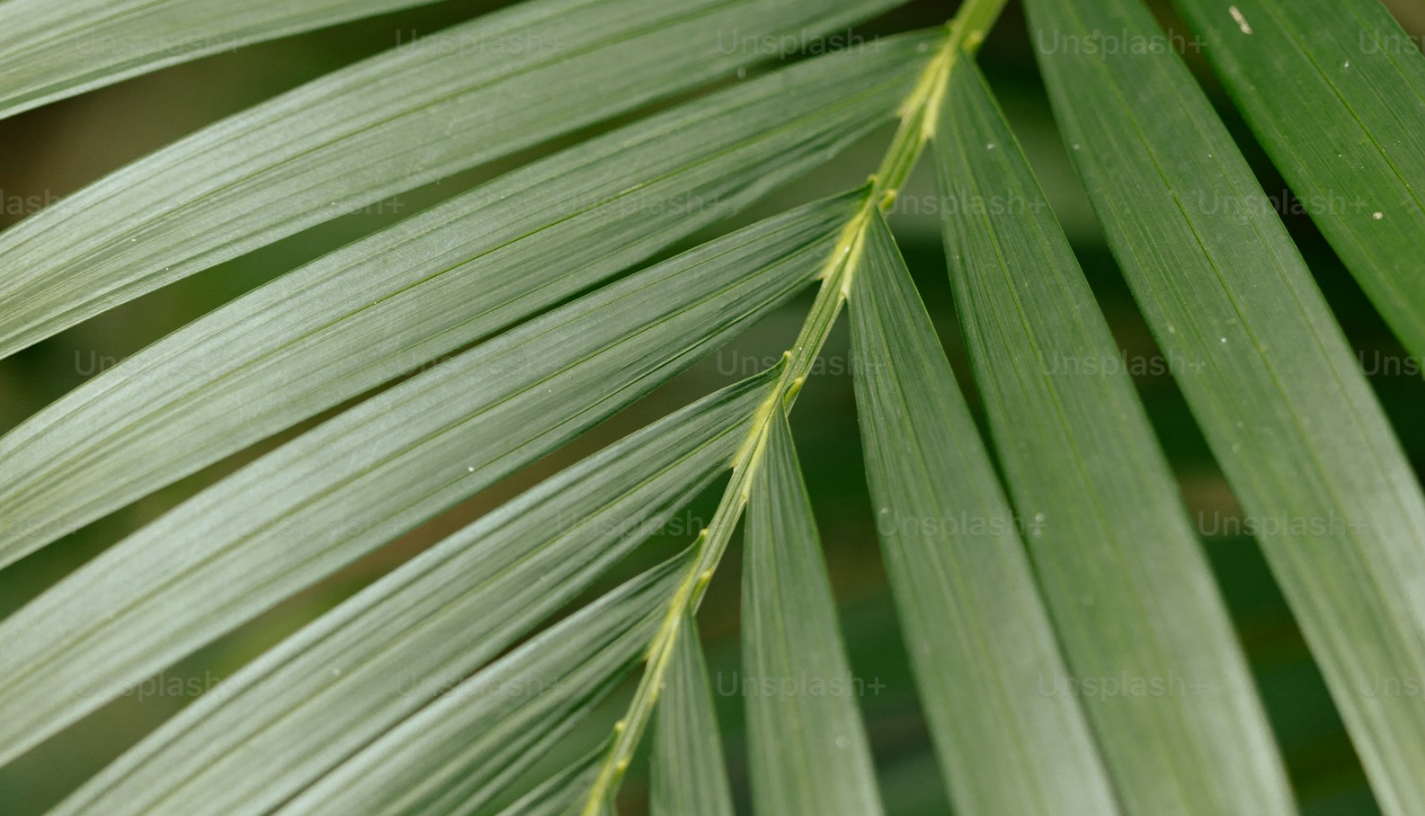 click at bounding box center (712, 418) 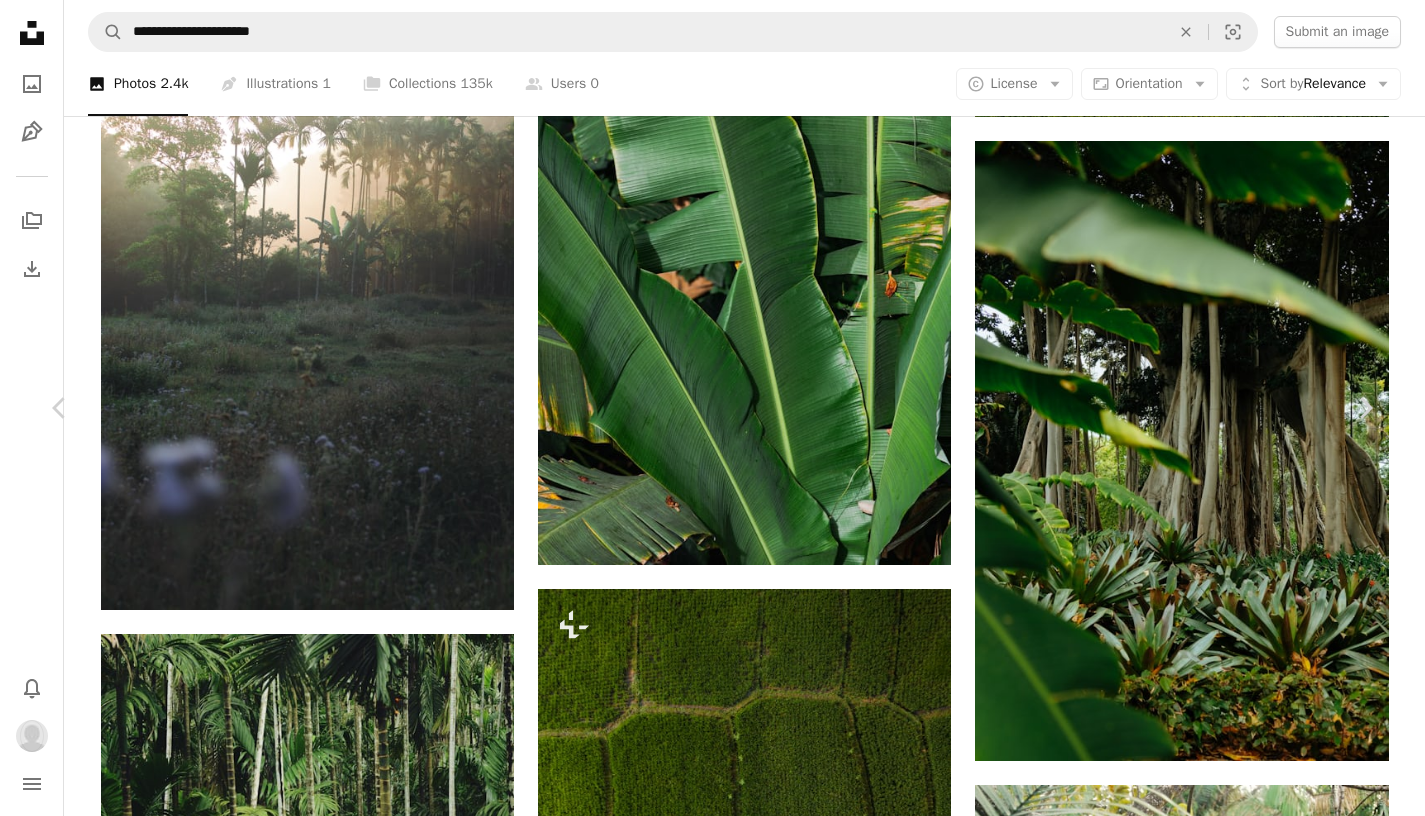 scroll, scrollTop: 2, scrollLeft: 0, axis: vertical 